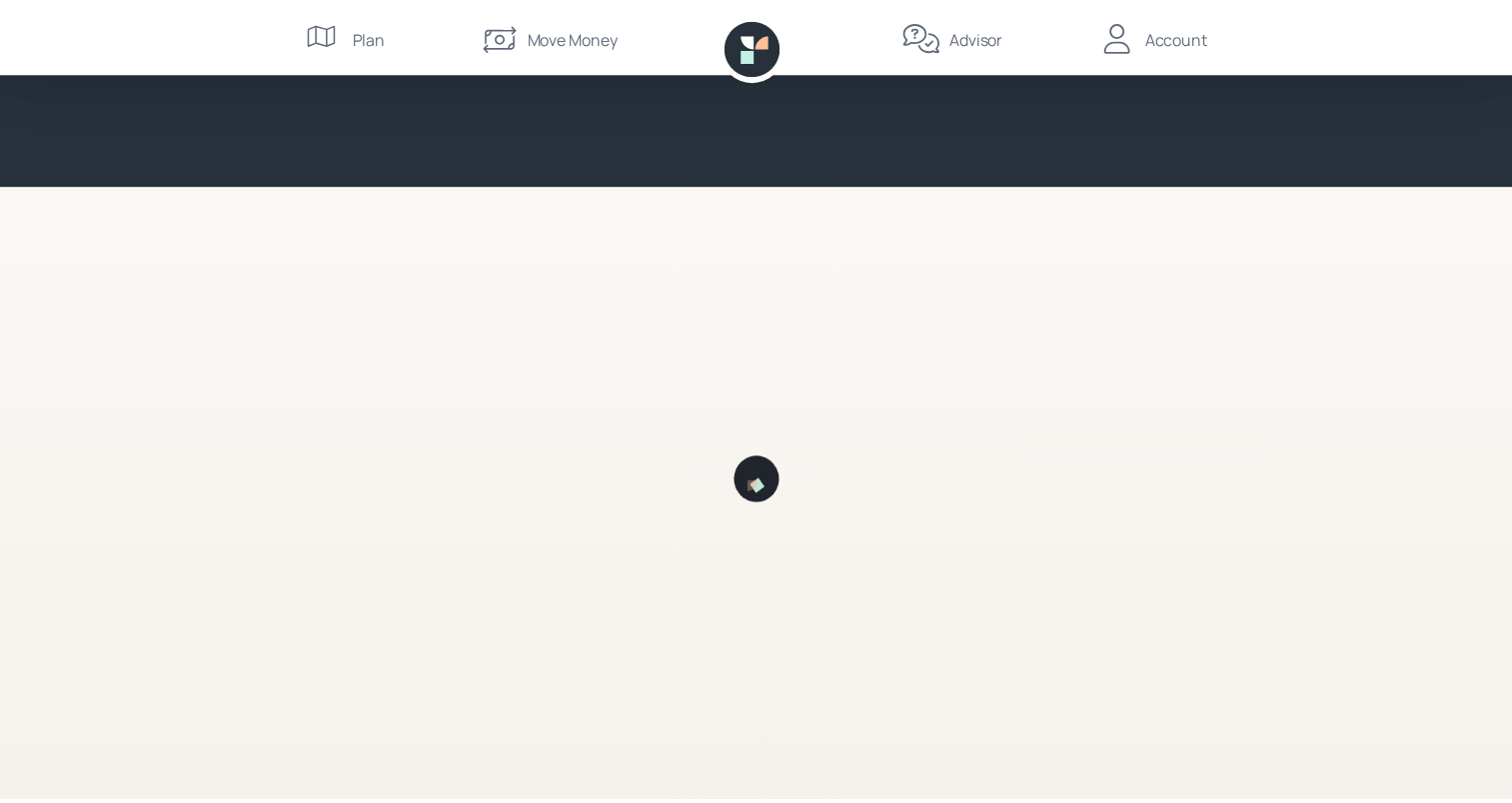 scroll, scrollTop: 0, scrollLeft: 0, axis: both 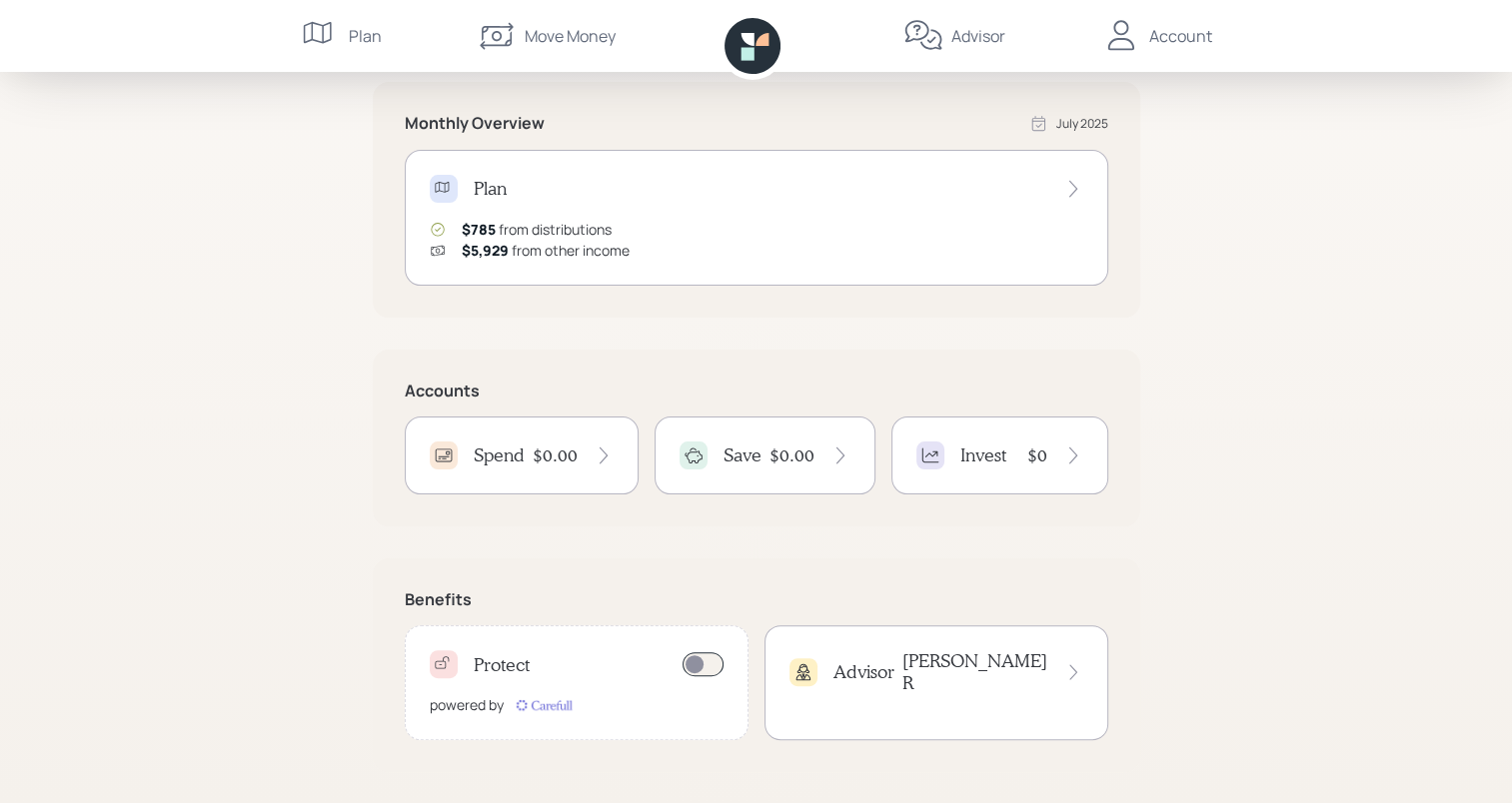click 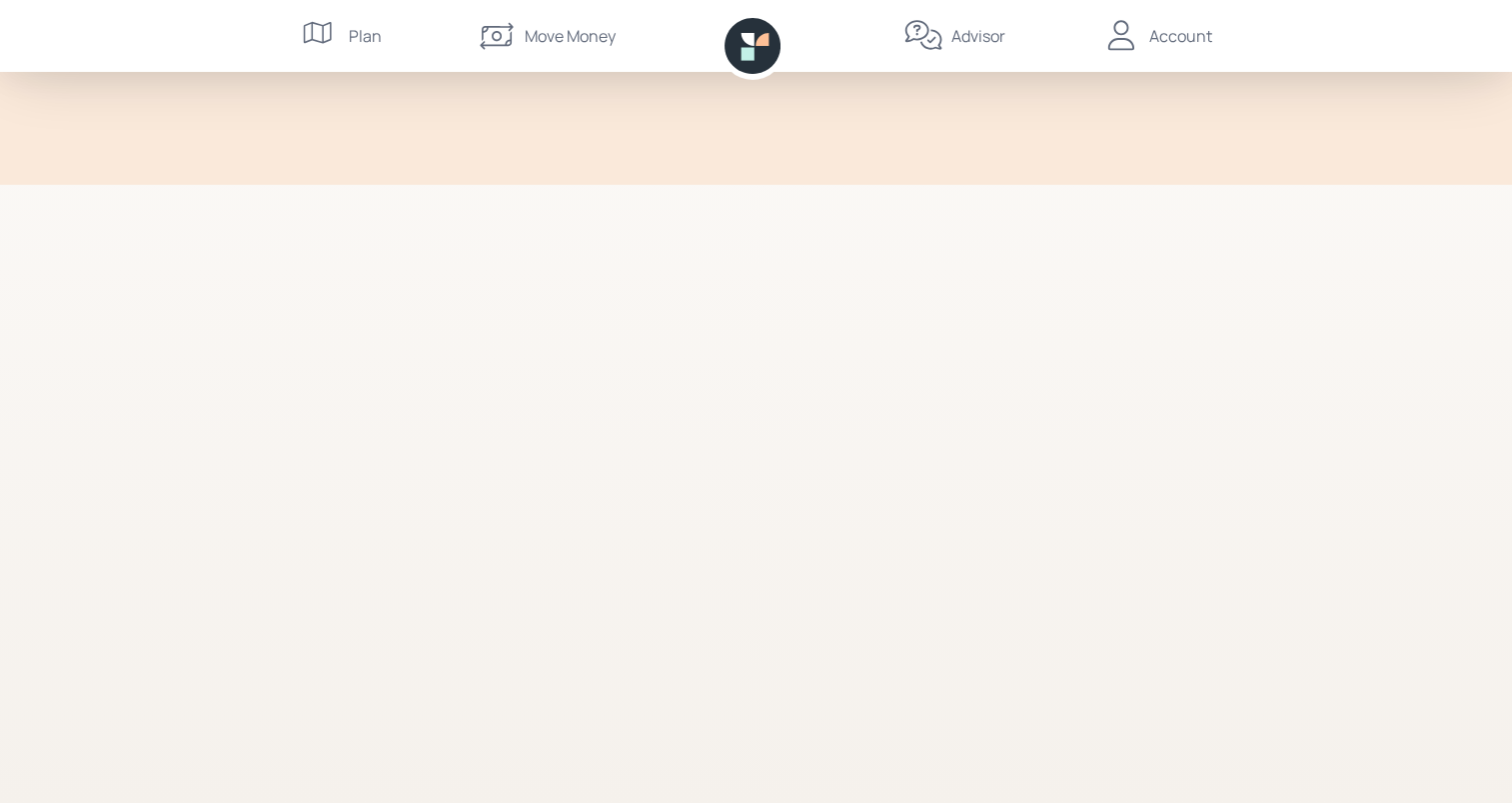 scroll, scrollTop: 0, scrollLeft: 0, axis: both 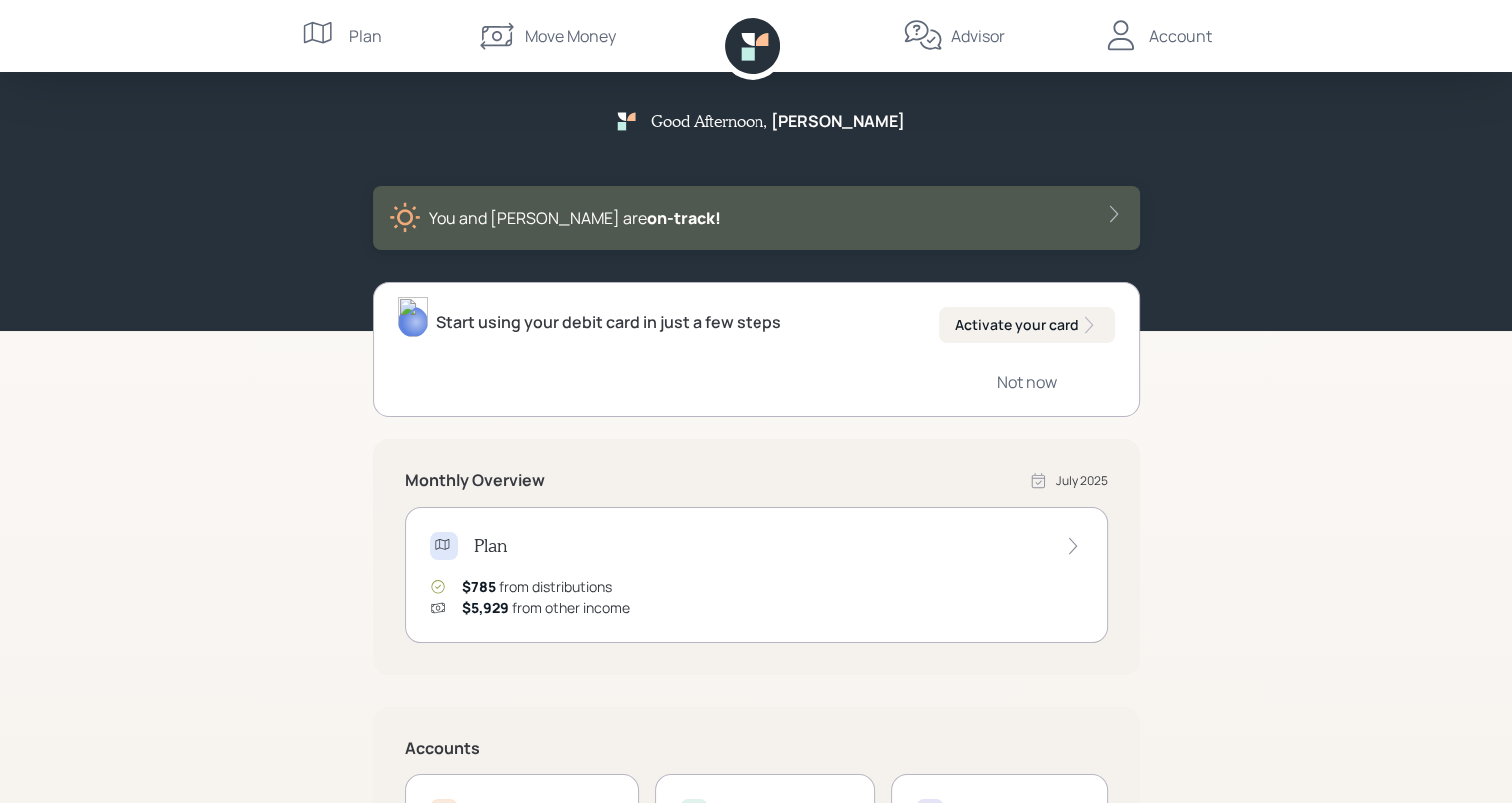click 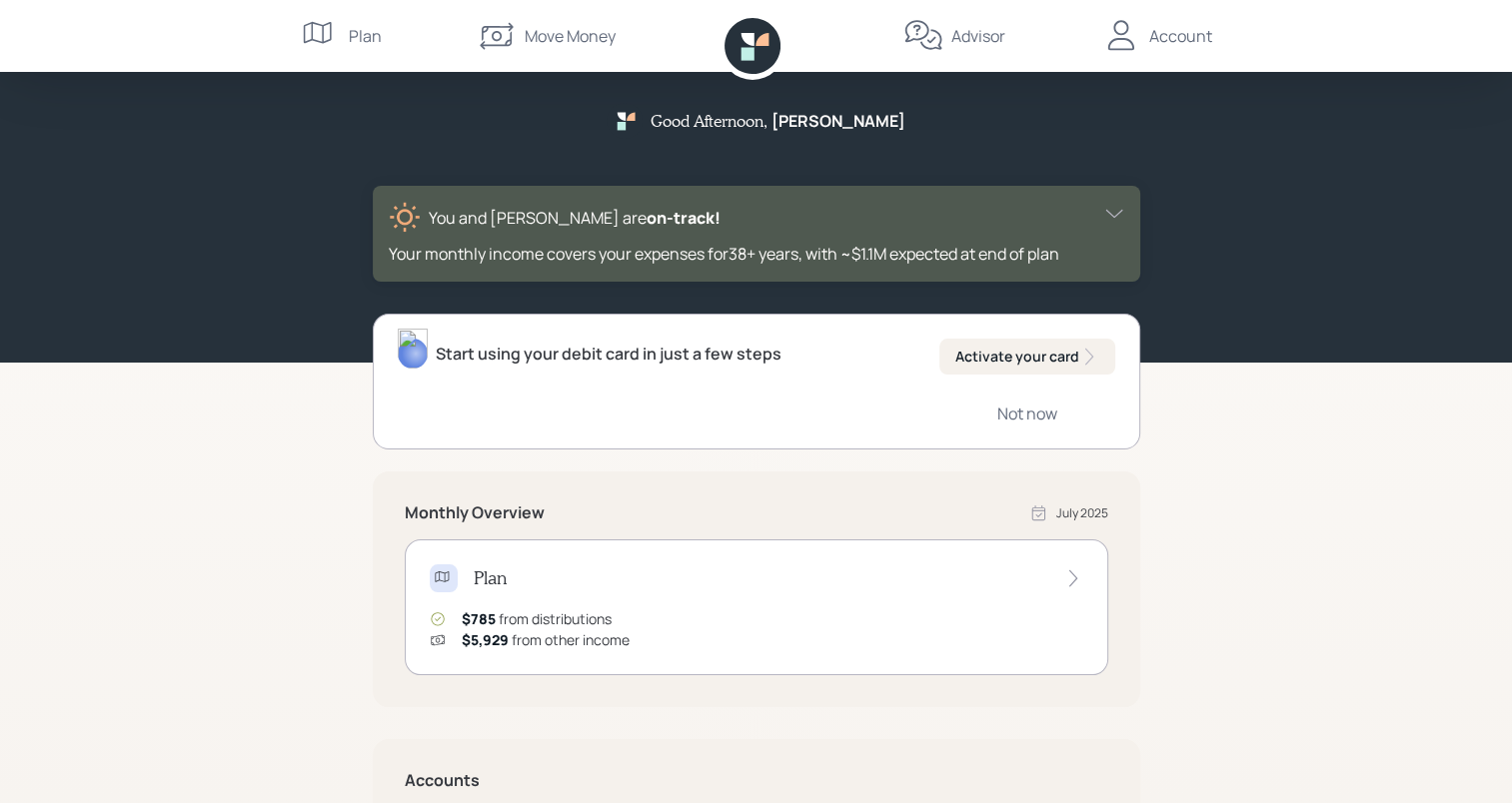 click on "Account" at bounding box center [1180, 36] 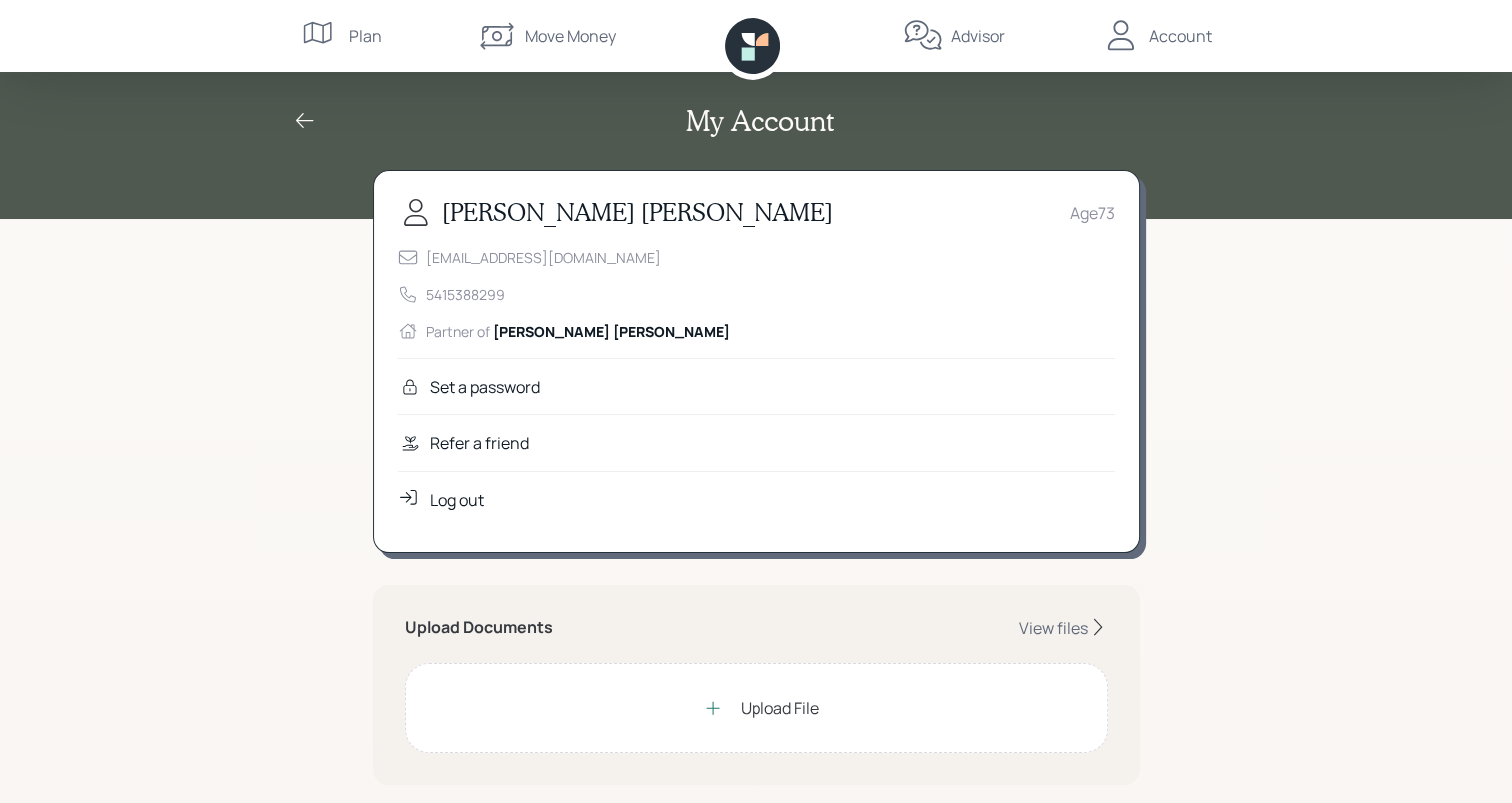 click 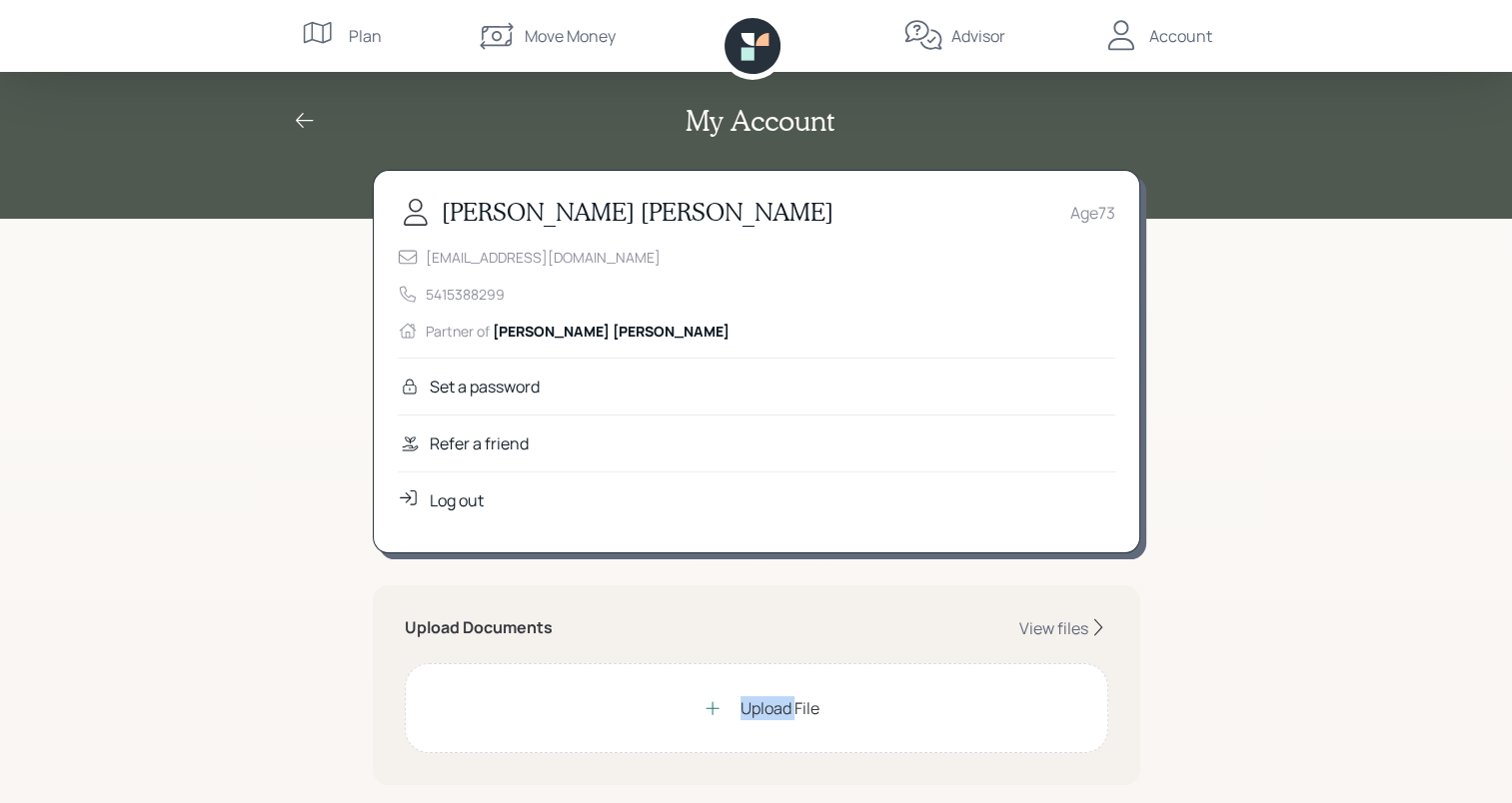 click 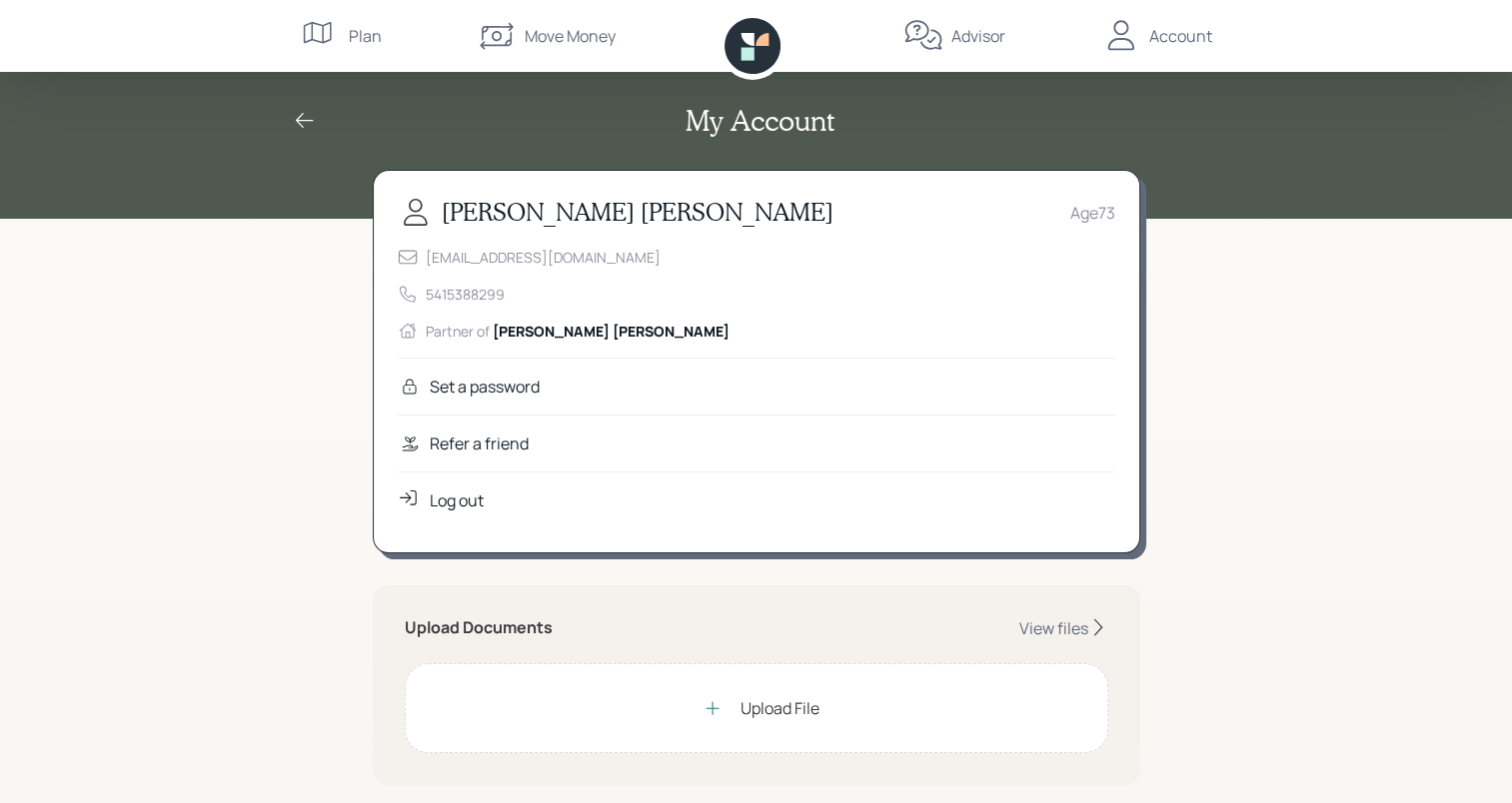 drag, startPoint x: 1099, startPoint y: 624, endPoint x: 1262, endPoint y: 687, distance: 174.75125 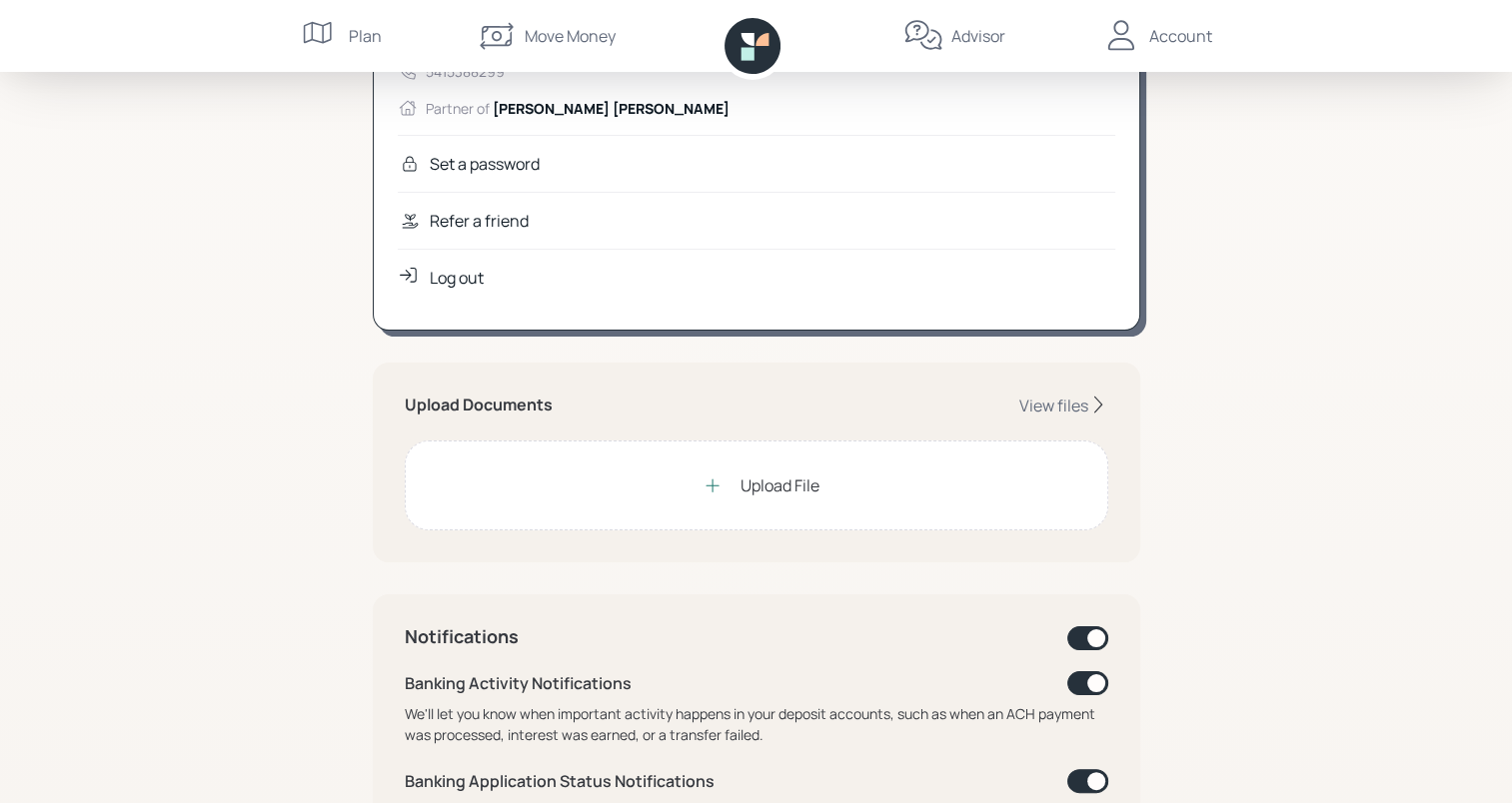 scroll, scrollTop: 240, scrollLeft: 0, axis: vertical 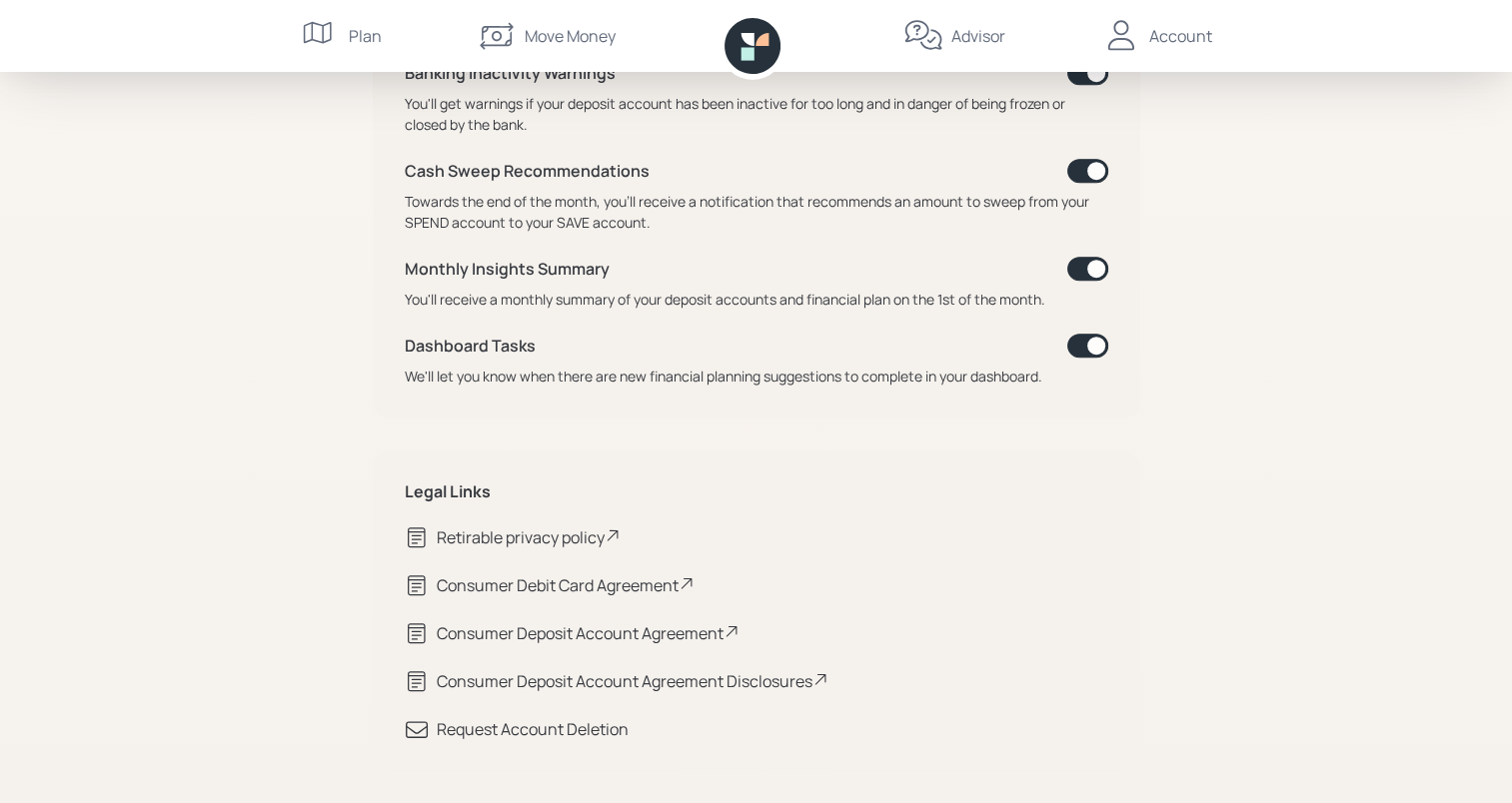 click on "Move Money" at bounding box center [570, 36] 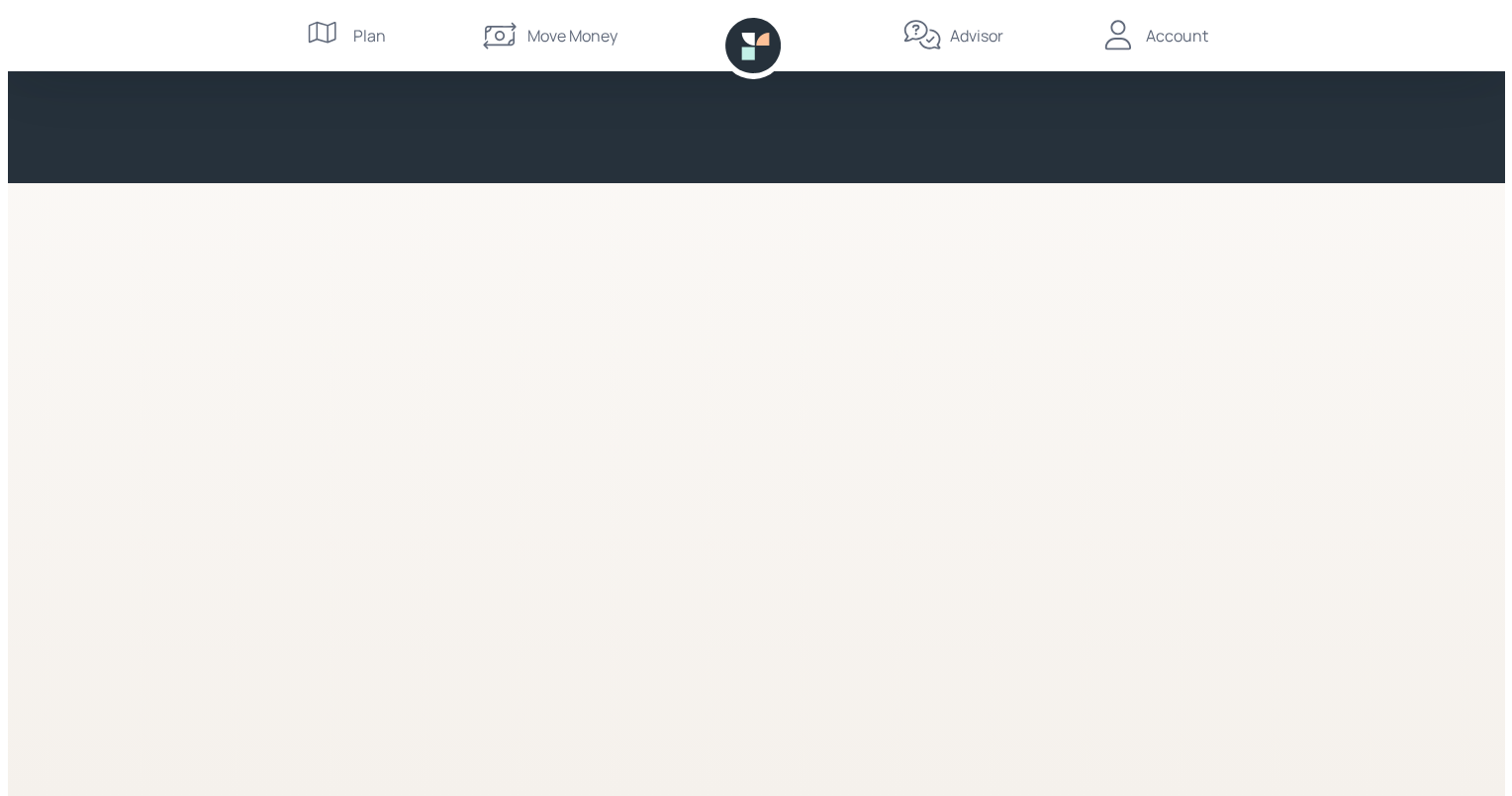 scroll, scrollTop: 0, scrollLeft: 0, axis: both 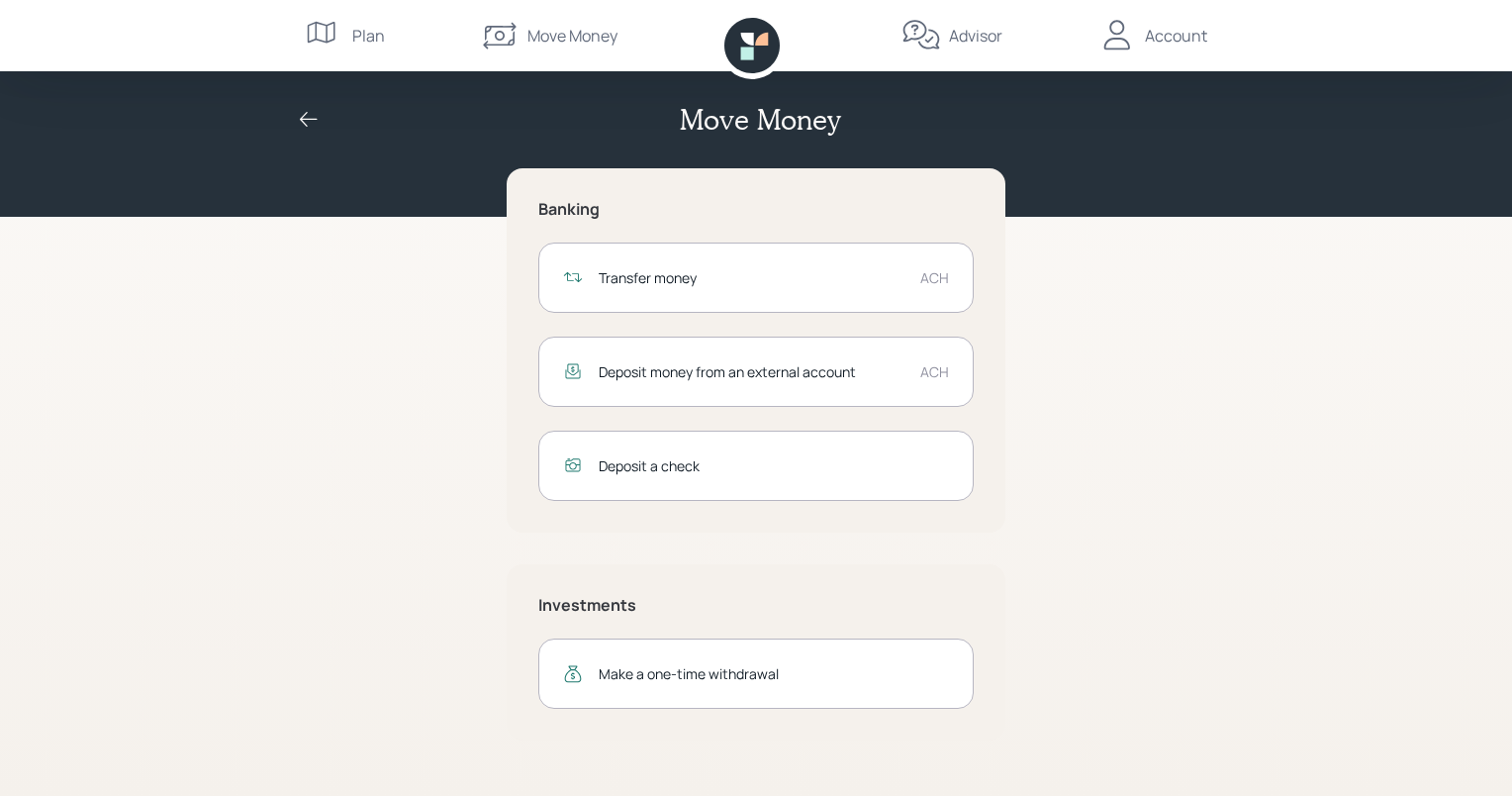click on "Transfer money" at bounding box center [751, 277] 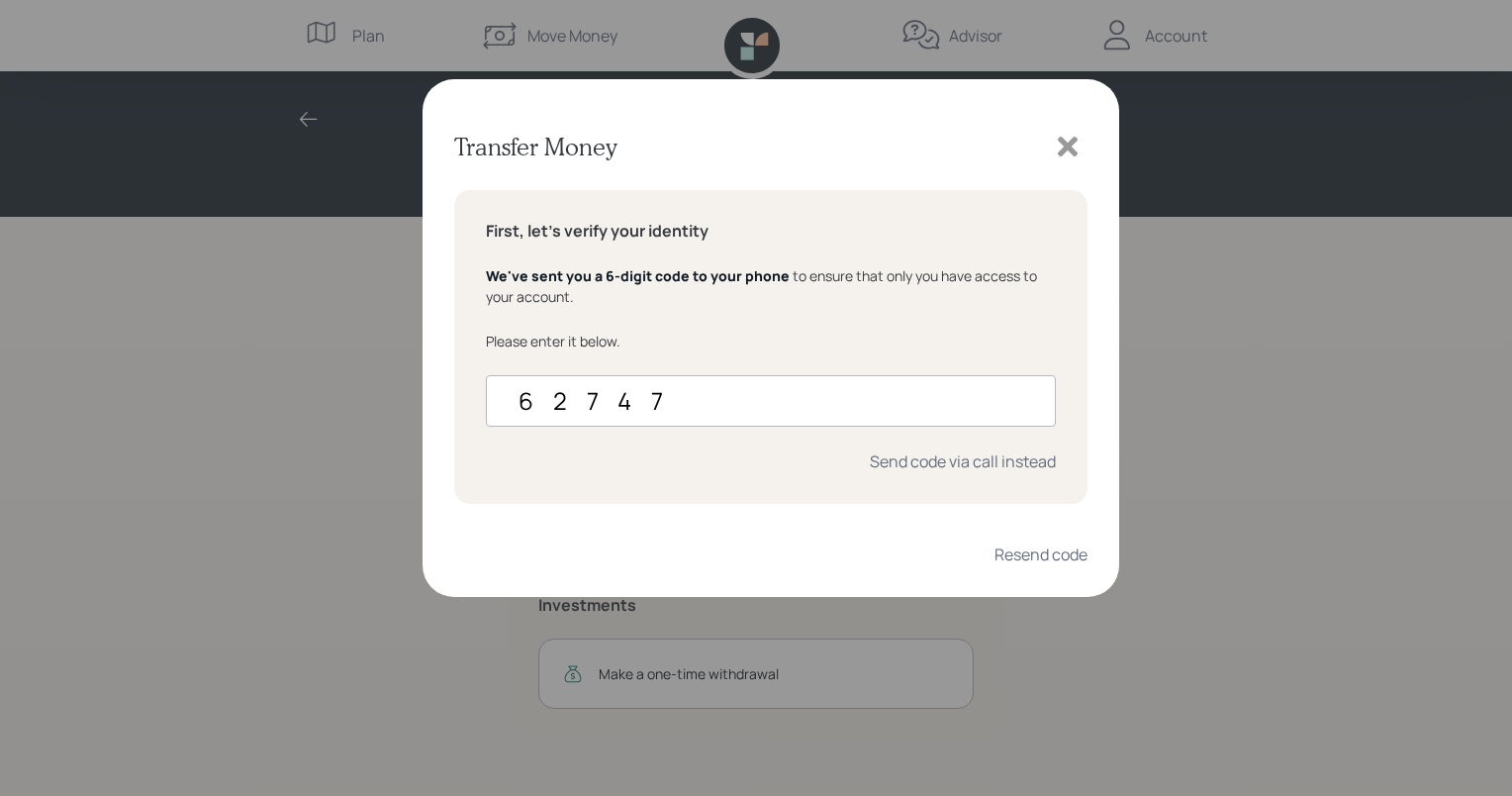 type on "627473" 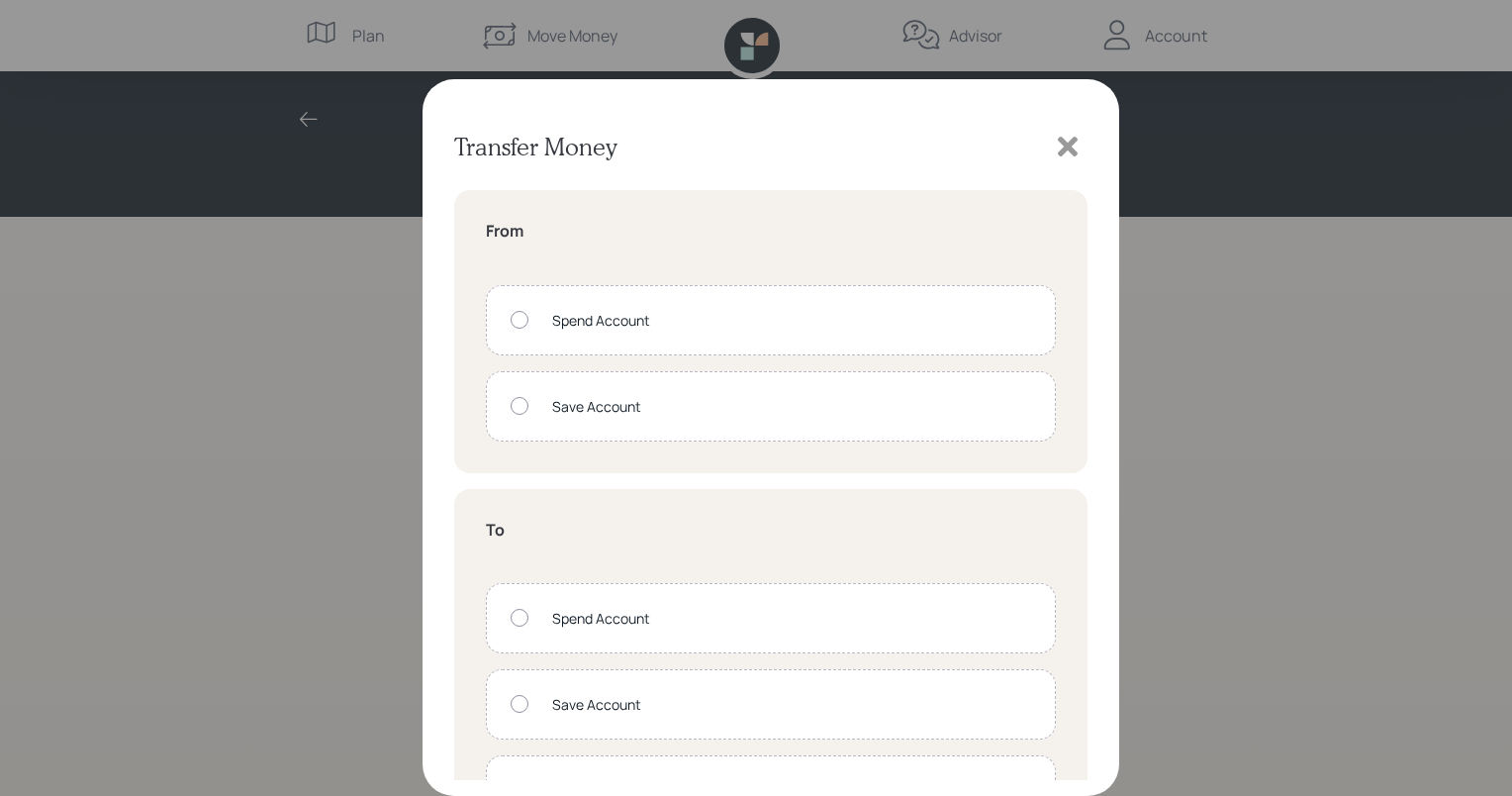 click on "From Spend Account Save Account To Spend Account Save Account External Account" at bounding box center [771, 485] 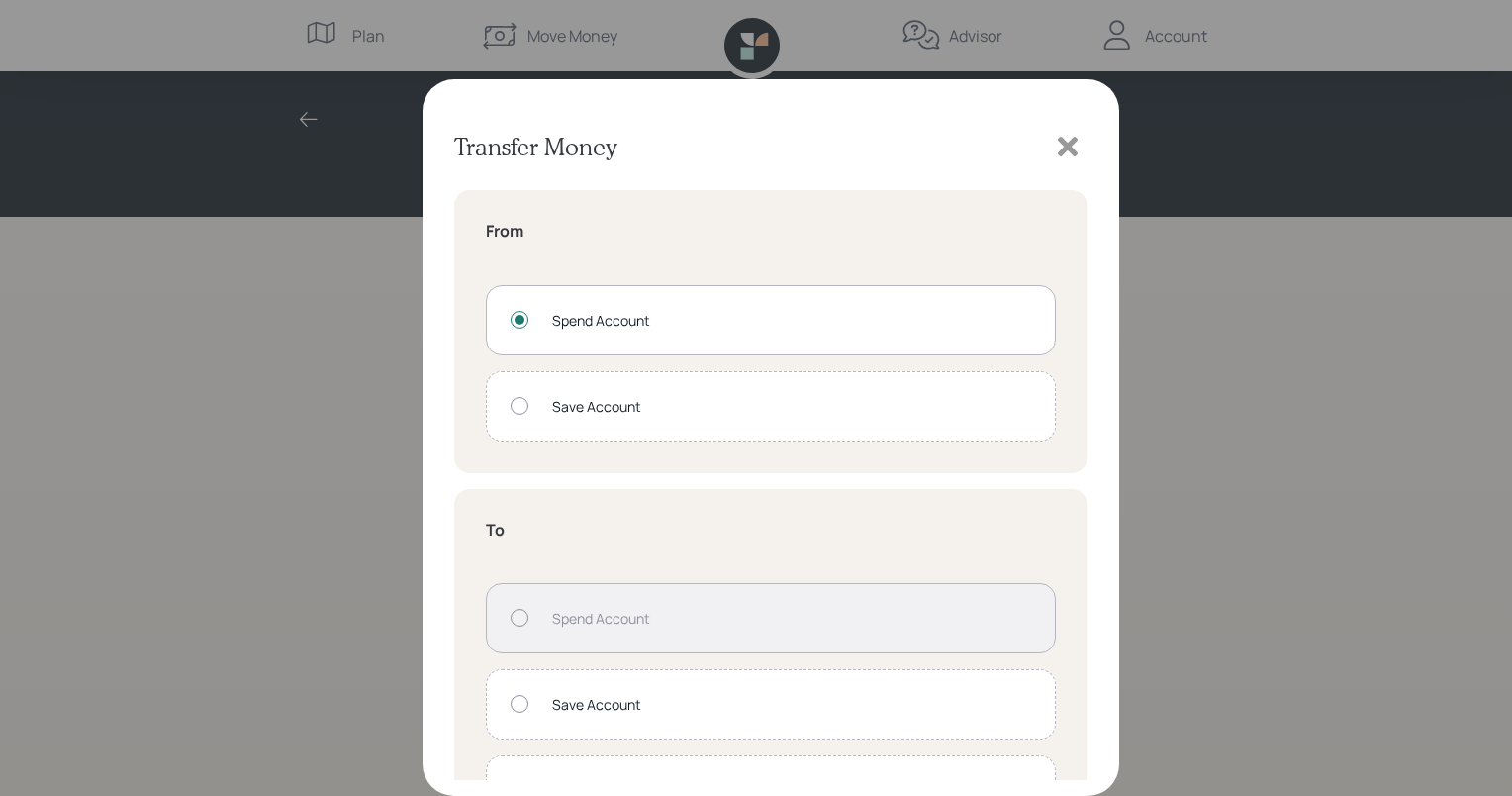 click at bounding box center [520, 704] 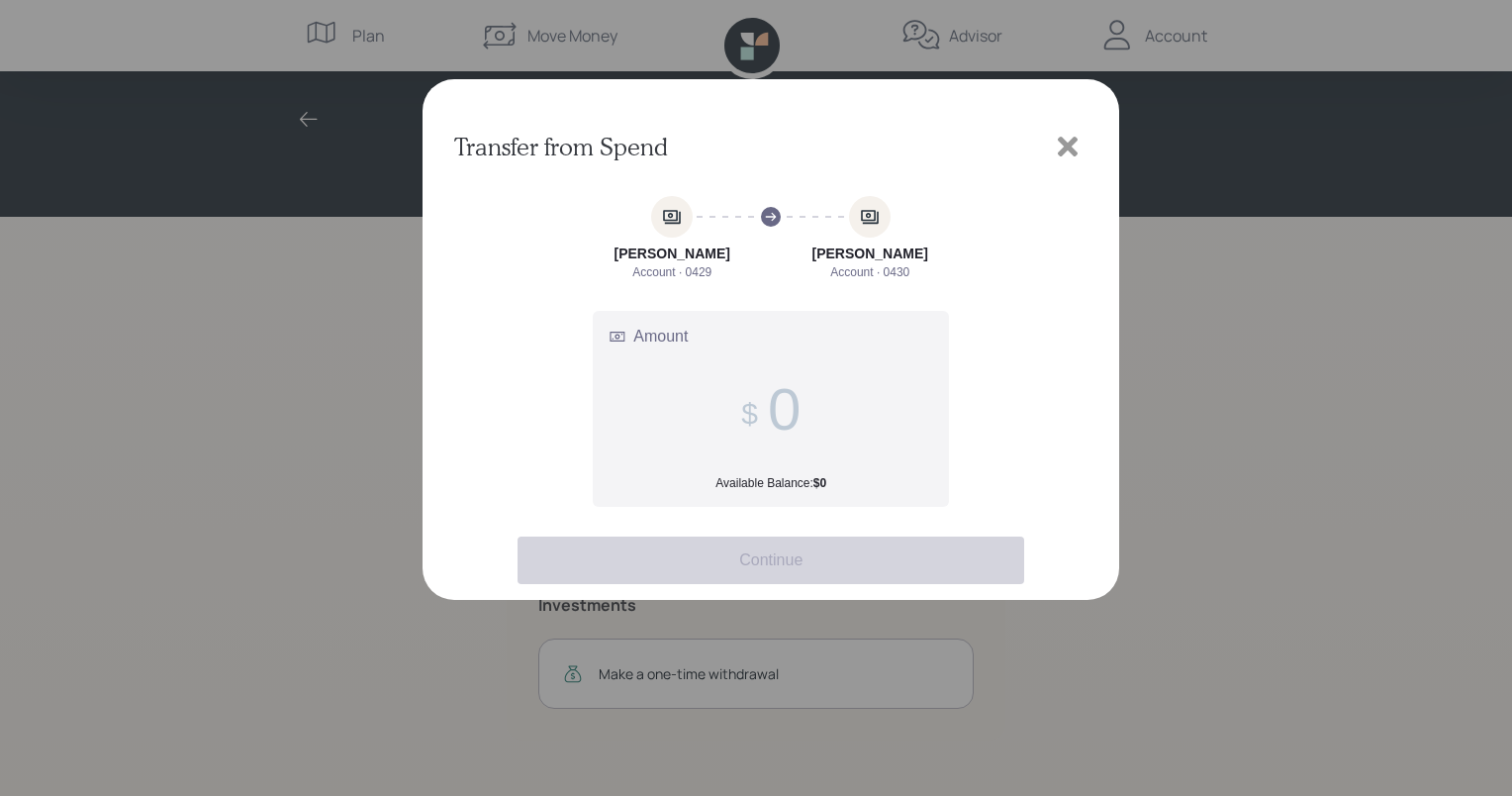 click 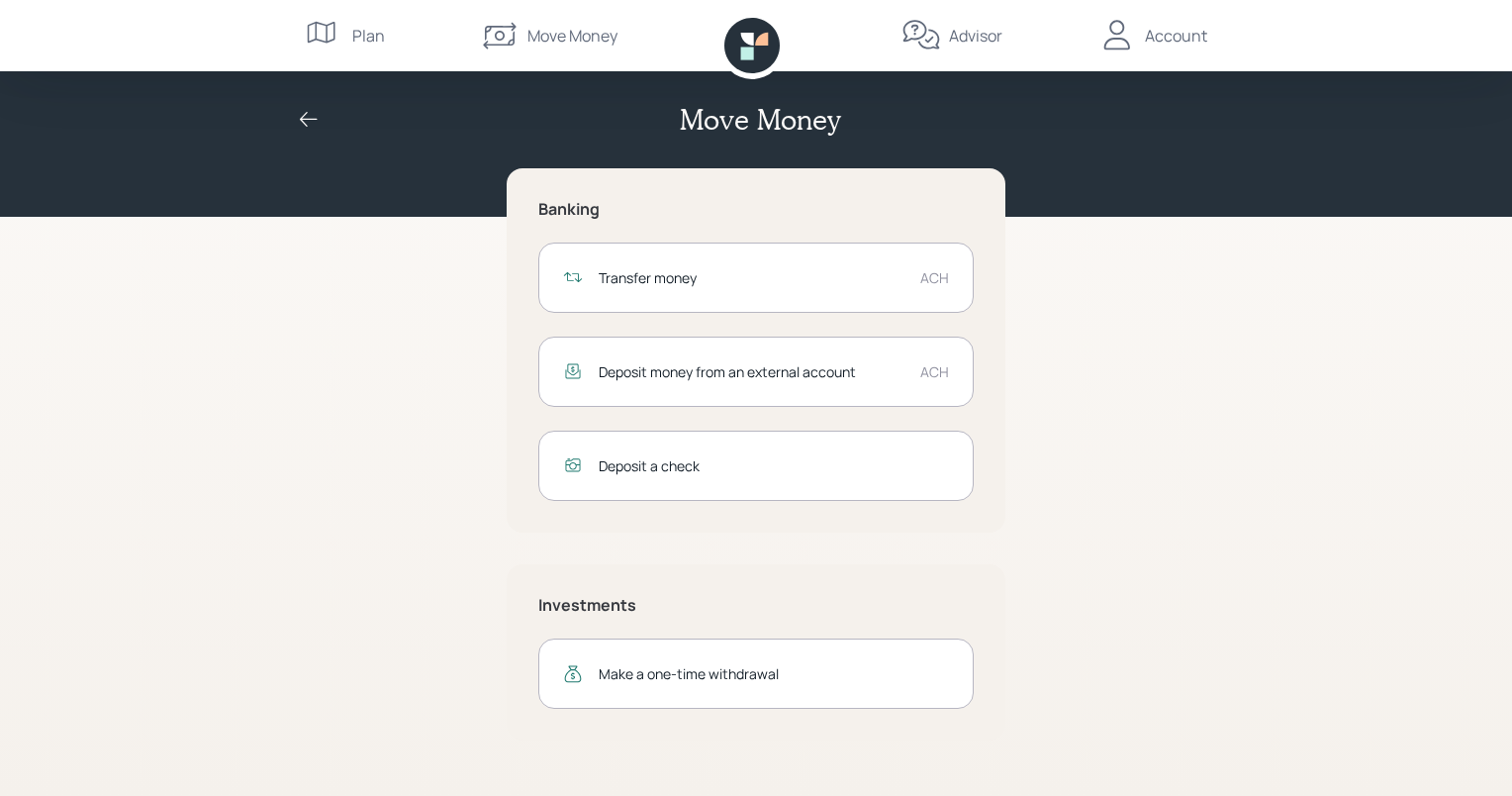click on "Move Money Banking Transfer money ACH Deposit money from an external account ACH Deposit a check Investments Make a one-time withdrawal Plan Move Money Advisor Account" at bounding box center [756, 398] 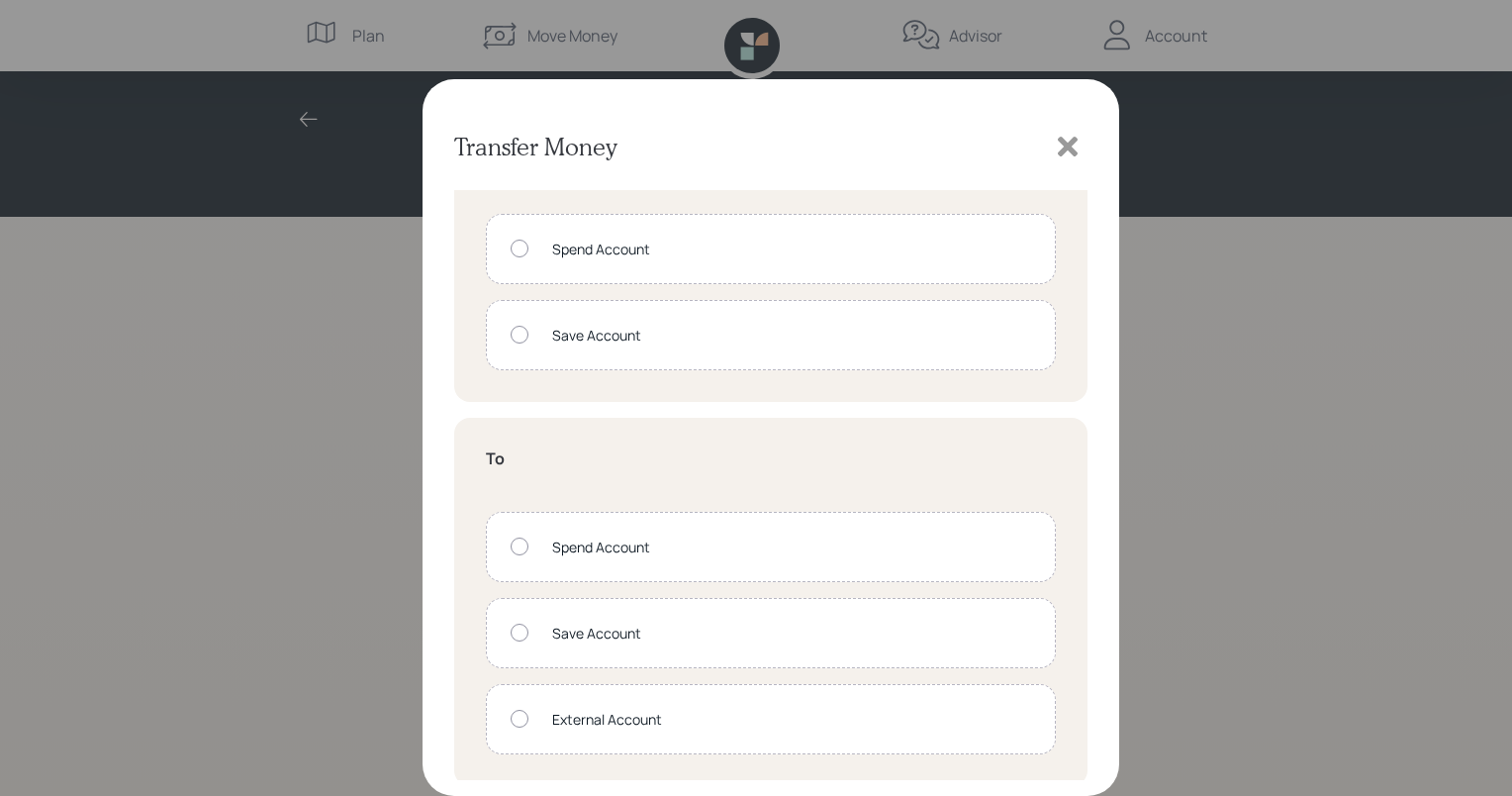scroll, scrollTop: 74, scrollLeft: 0, axis: vertical 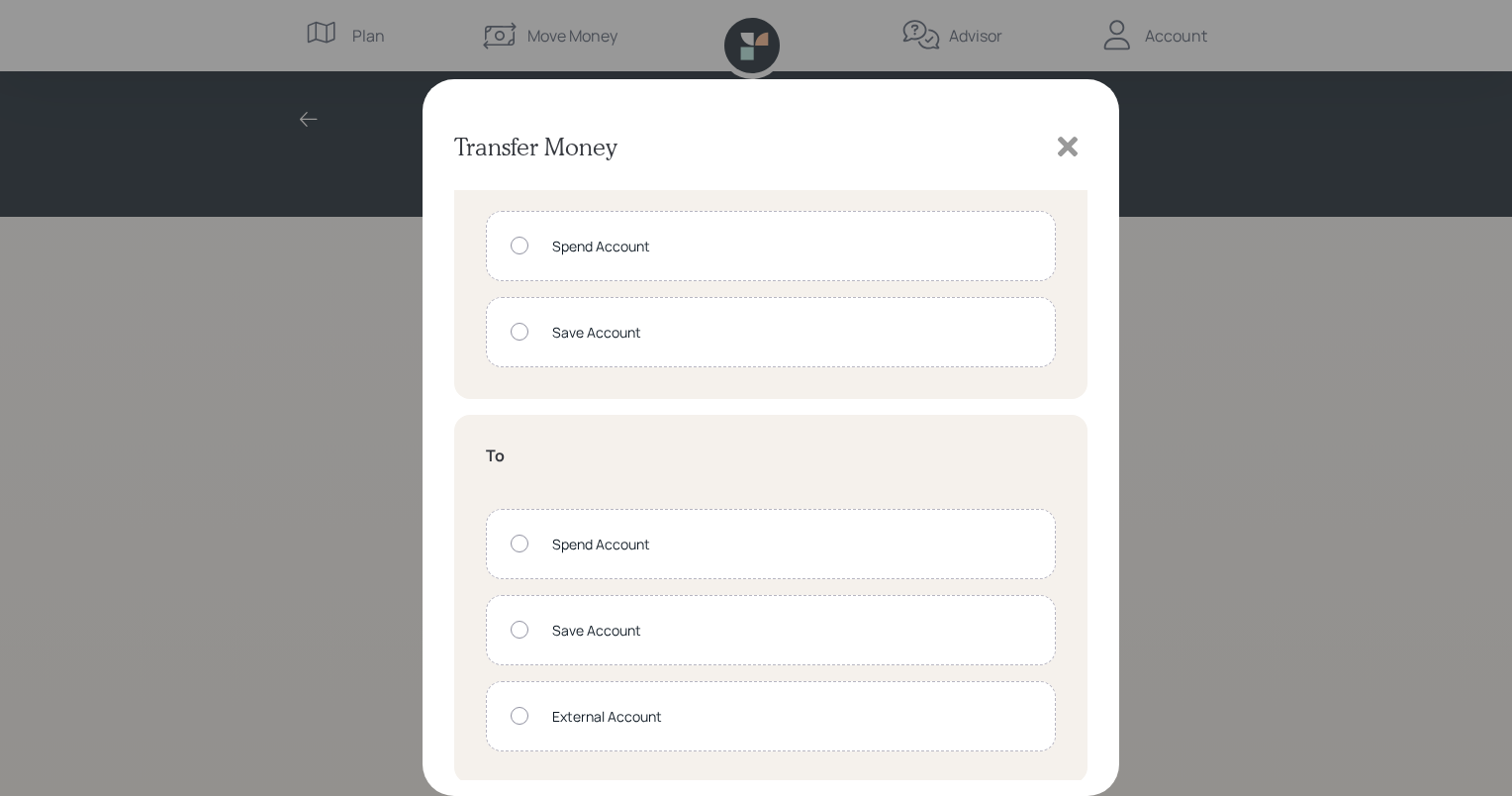 click at bounding box center [520, 332] 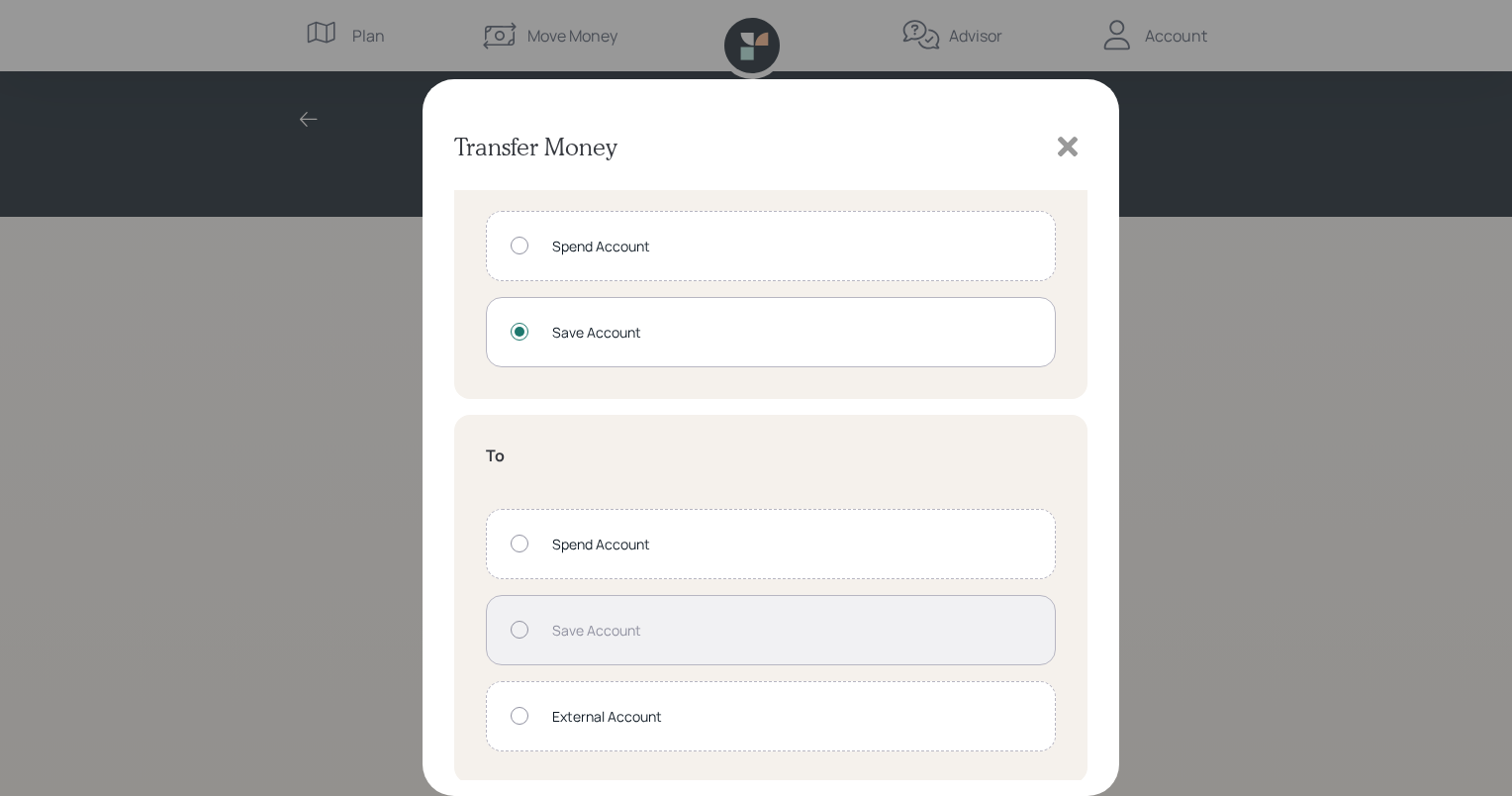 click at bounding box center [520, 716] 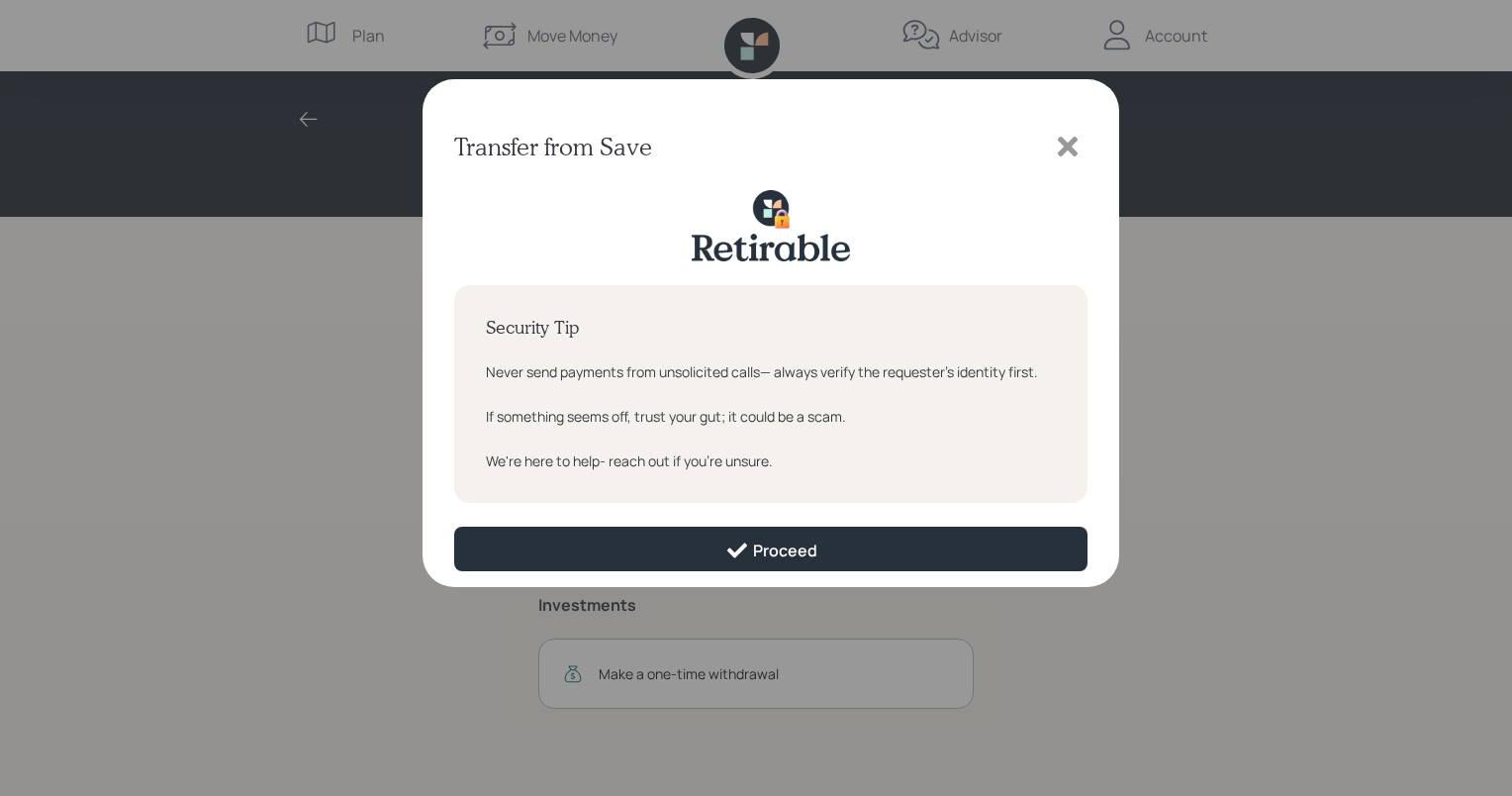scroll, scrollTop: 0, scrollLeft: 0, axis: both 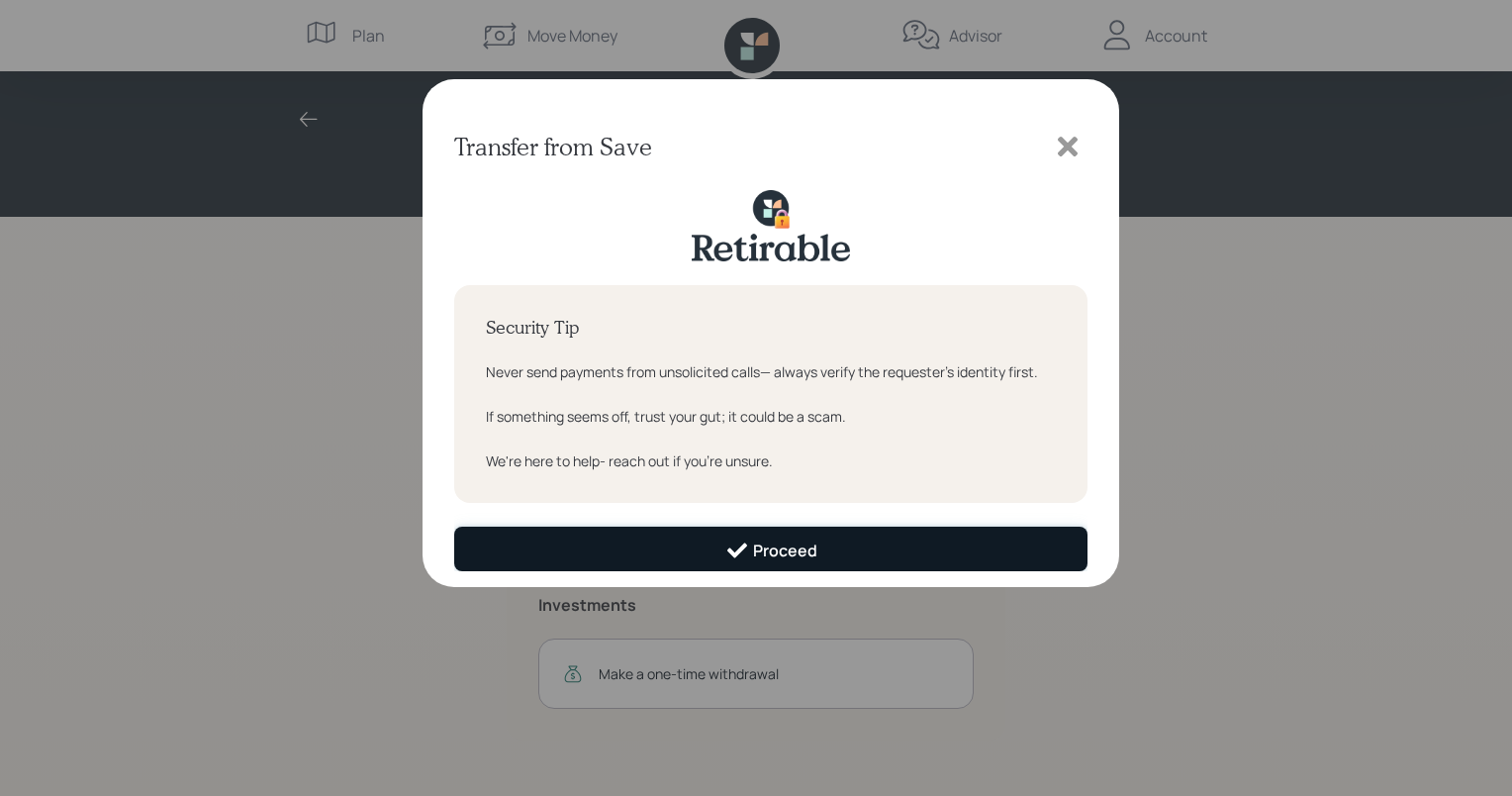 click on "Proceed" at bounding box center (771, 548) 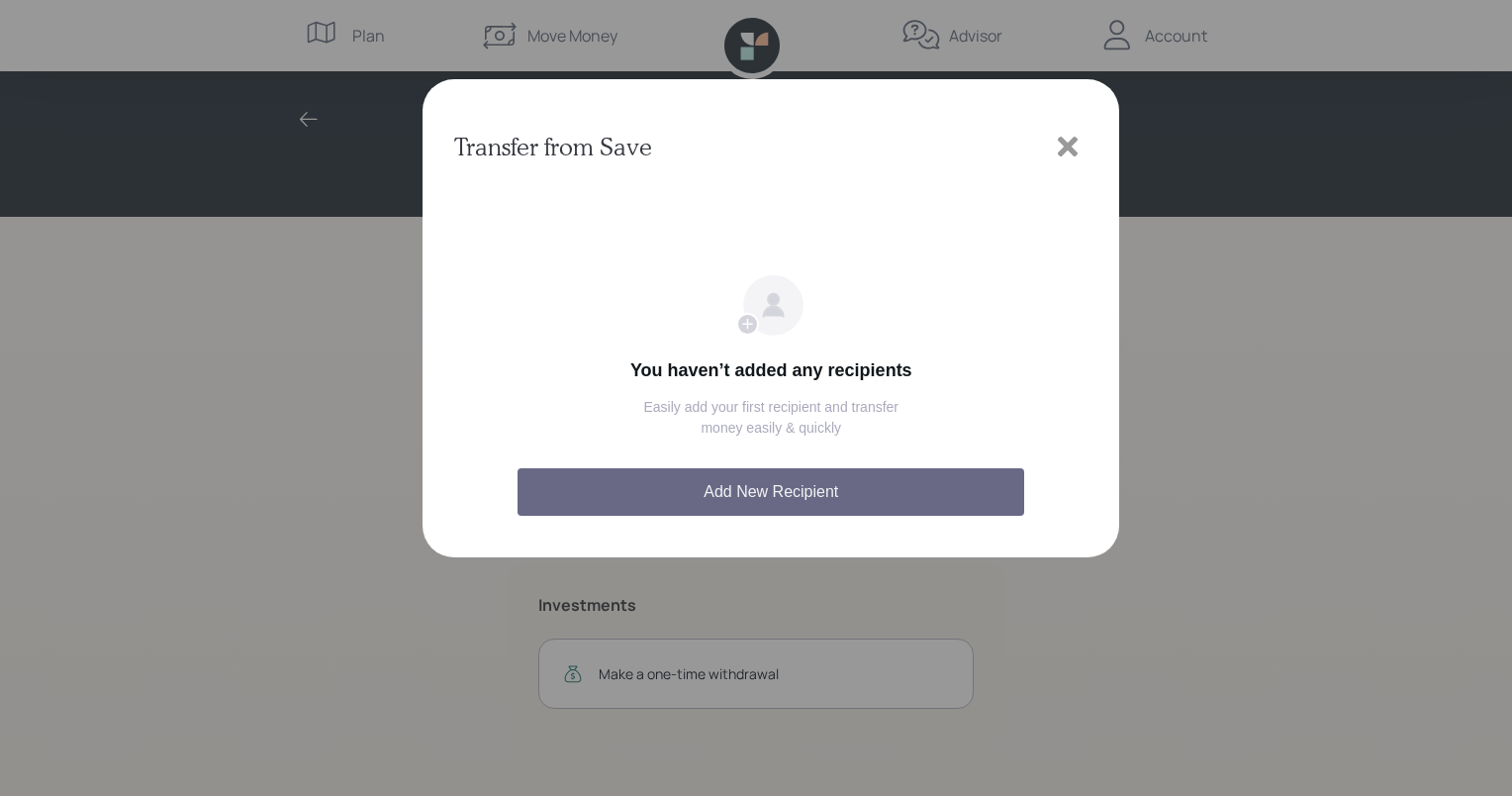 click on "Add New Recipient" at bounding box center [771, 492] 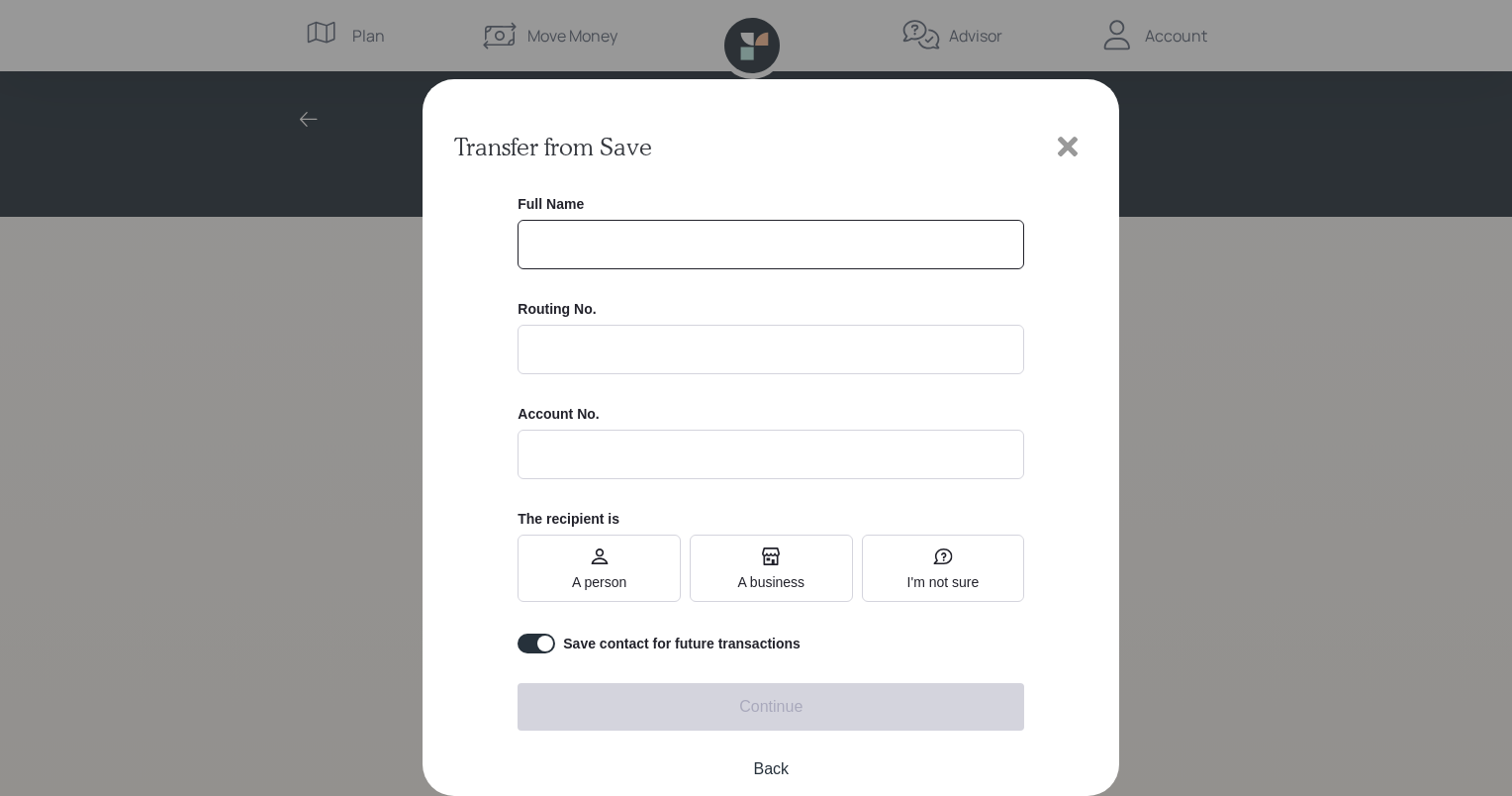 click at bounding box center [771, 245] 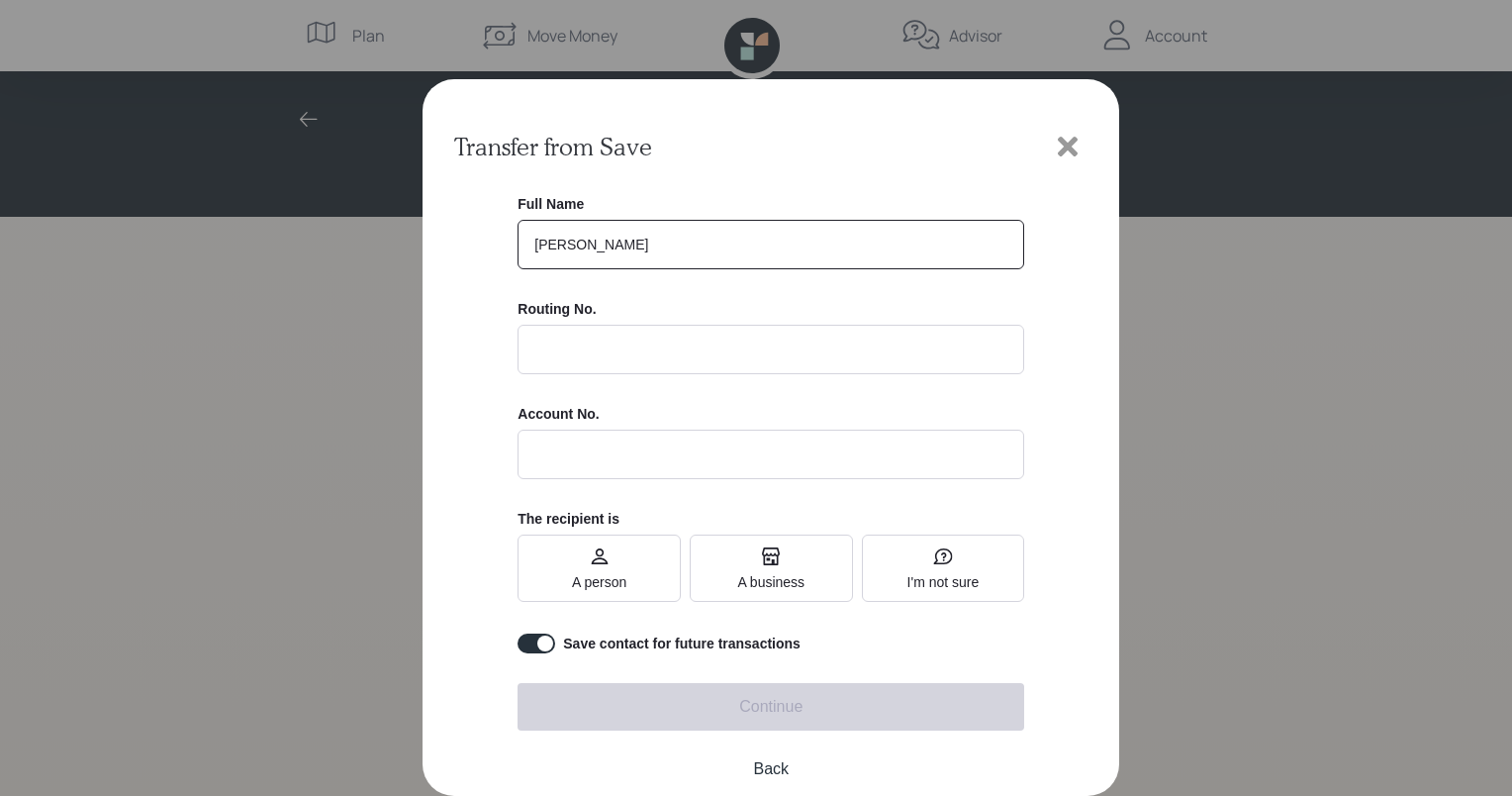 type on "[PERSON_NAME]" 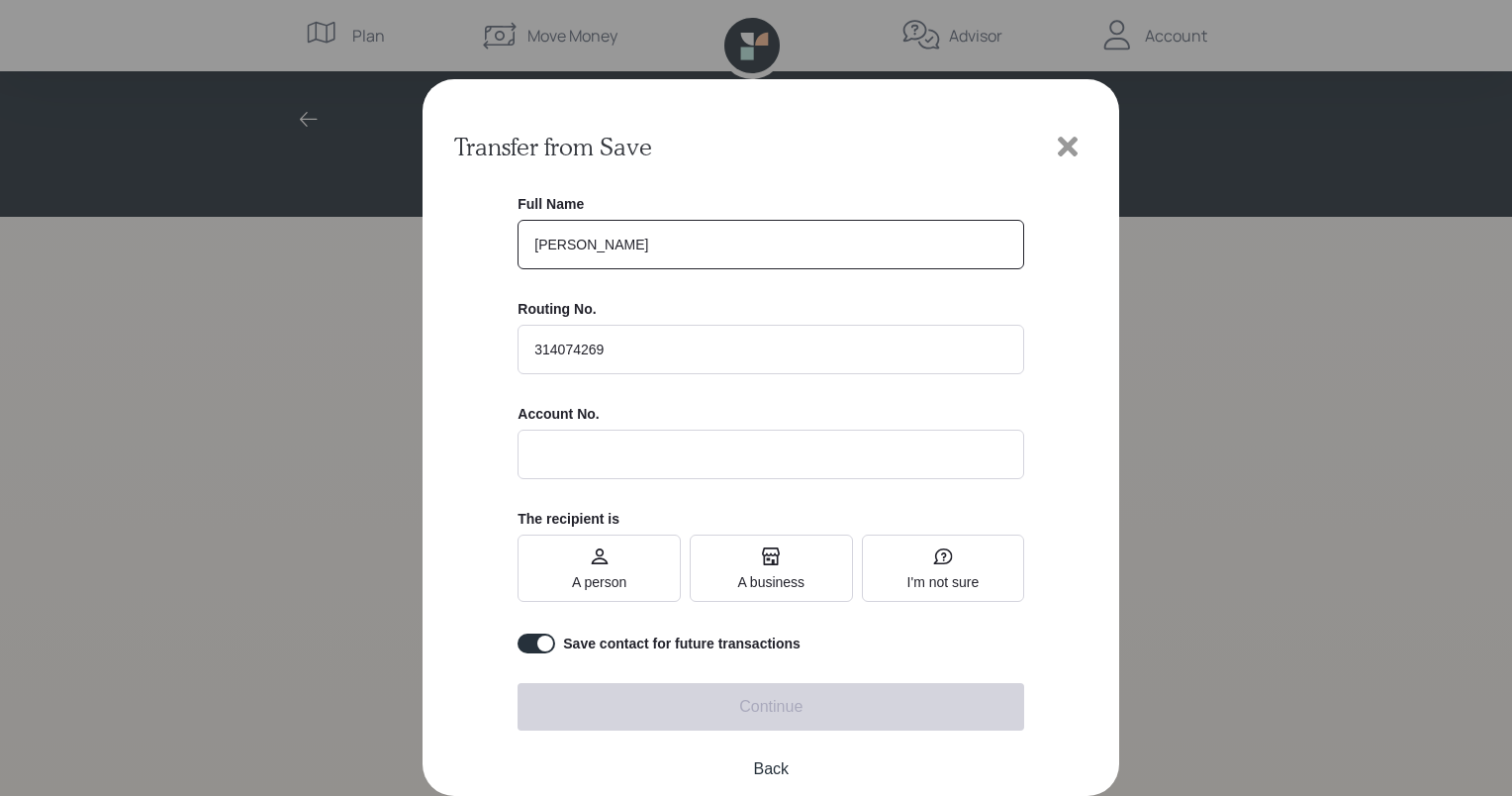 type on "314074269" 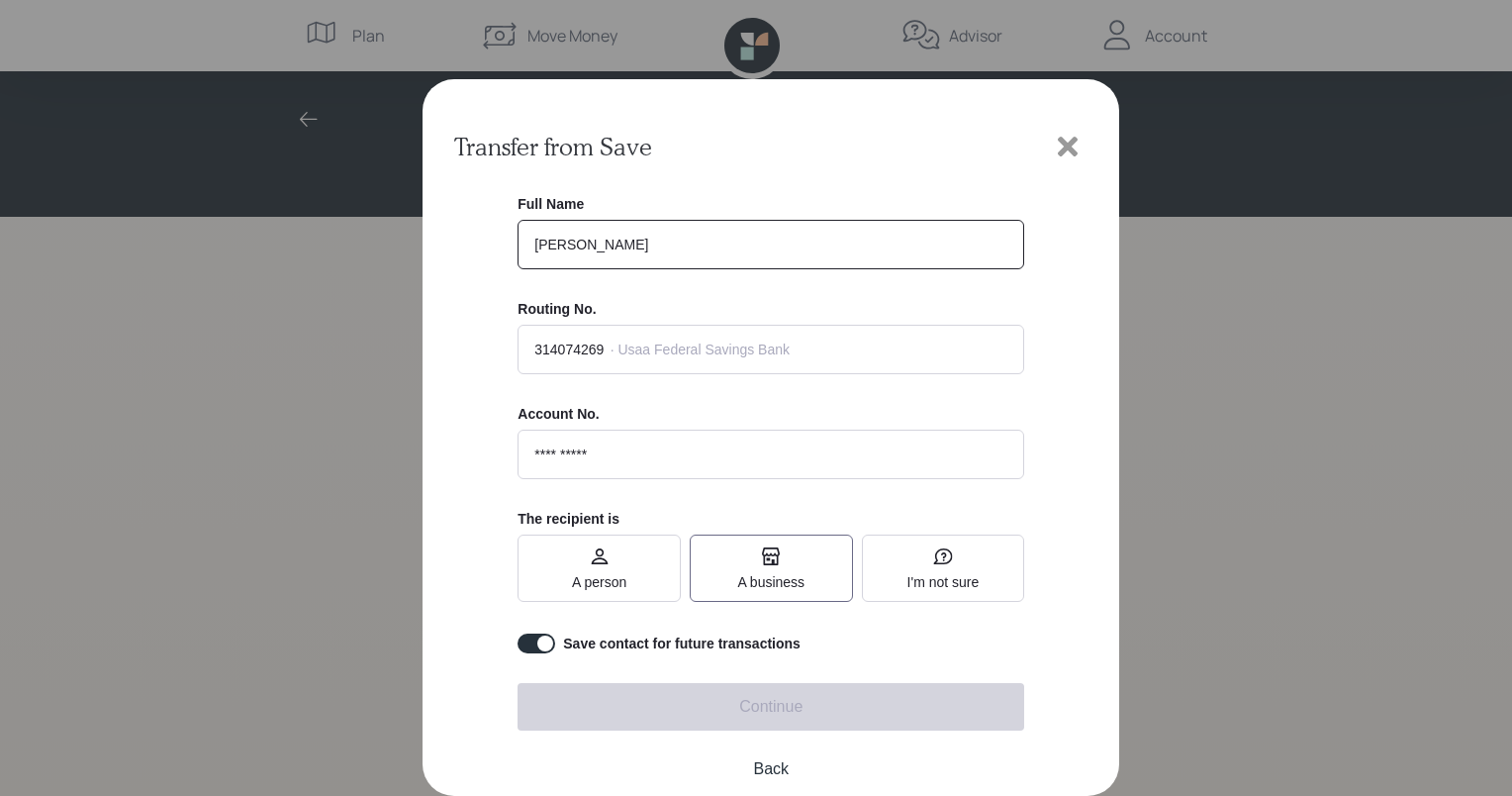 type on "**********" 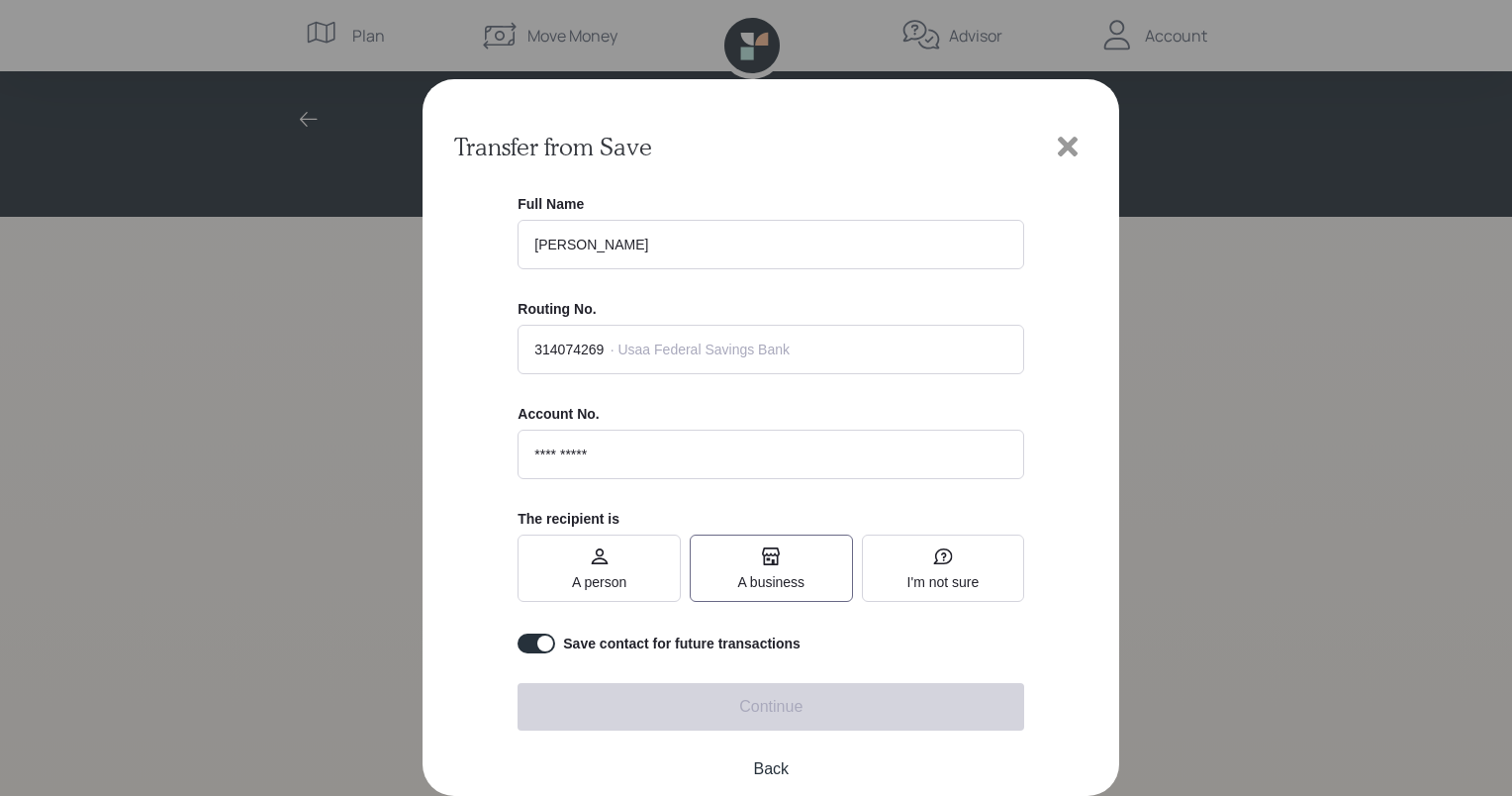 click 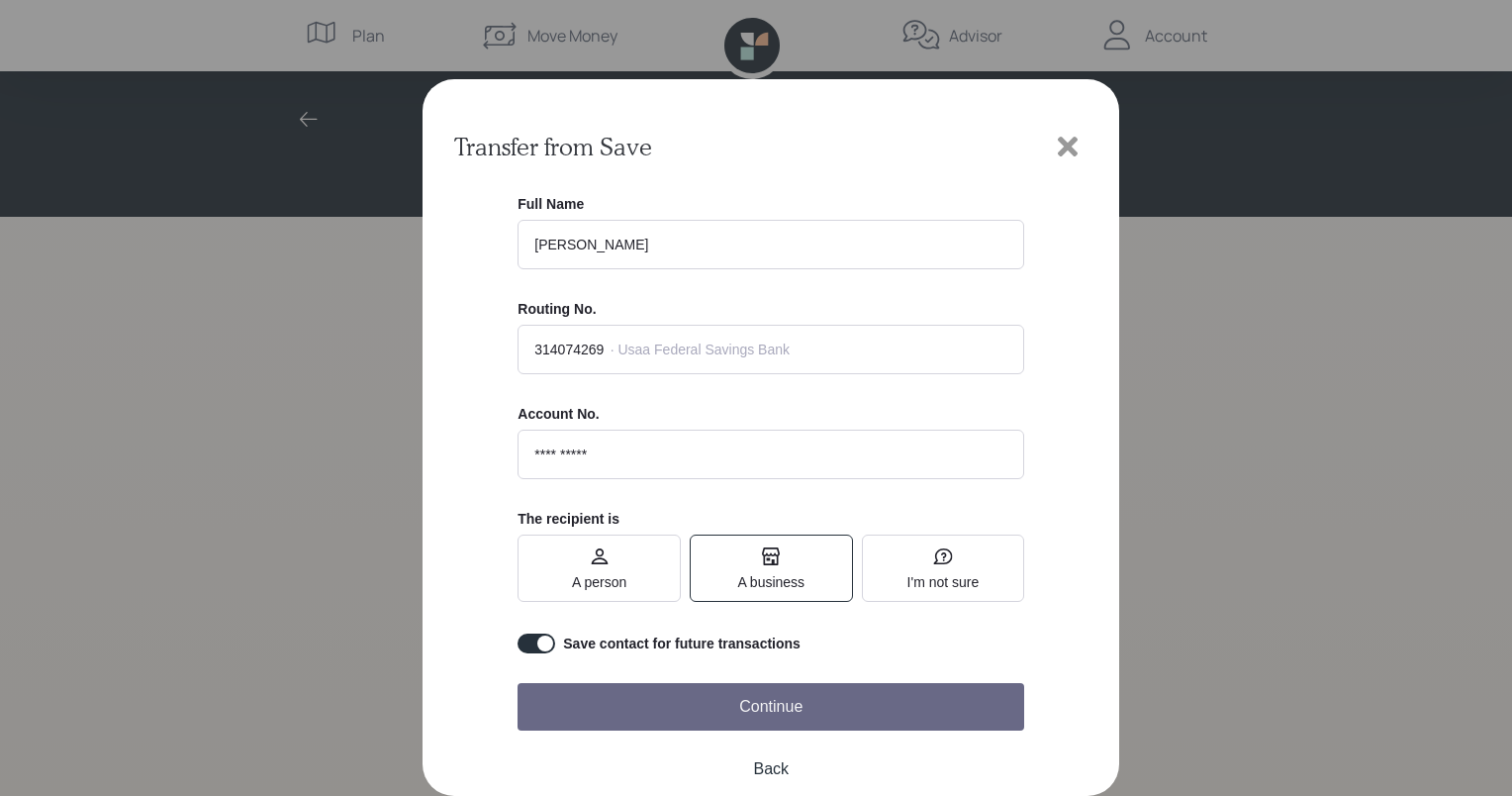 click on "Continue" at bounding box center [771, 707] 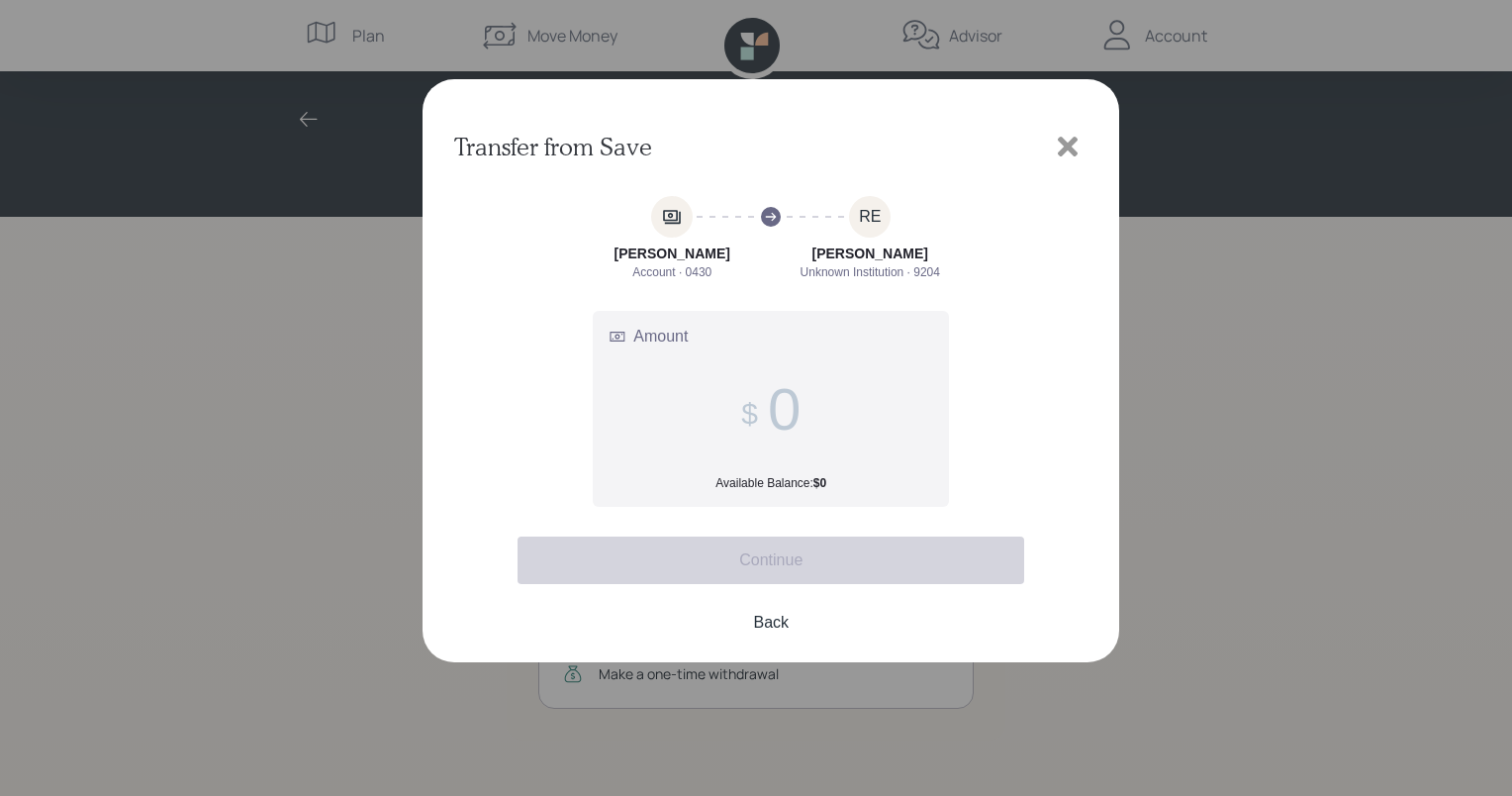 click 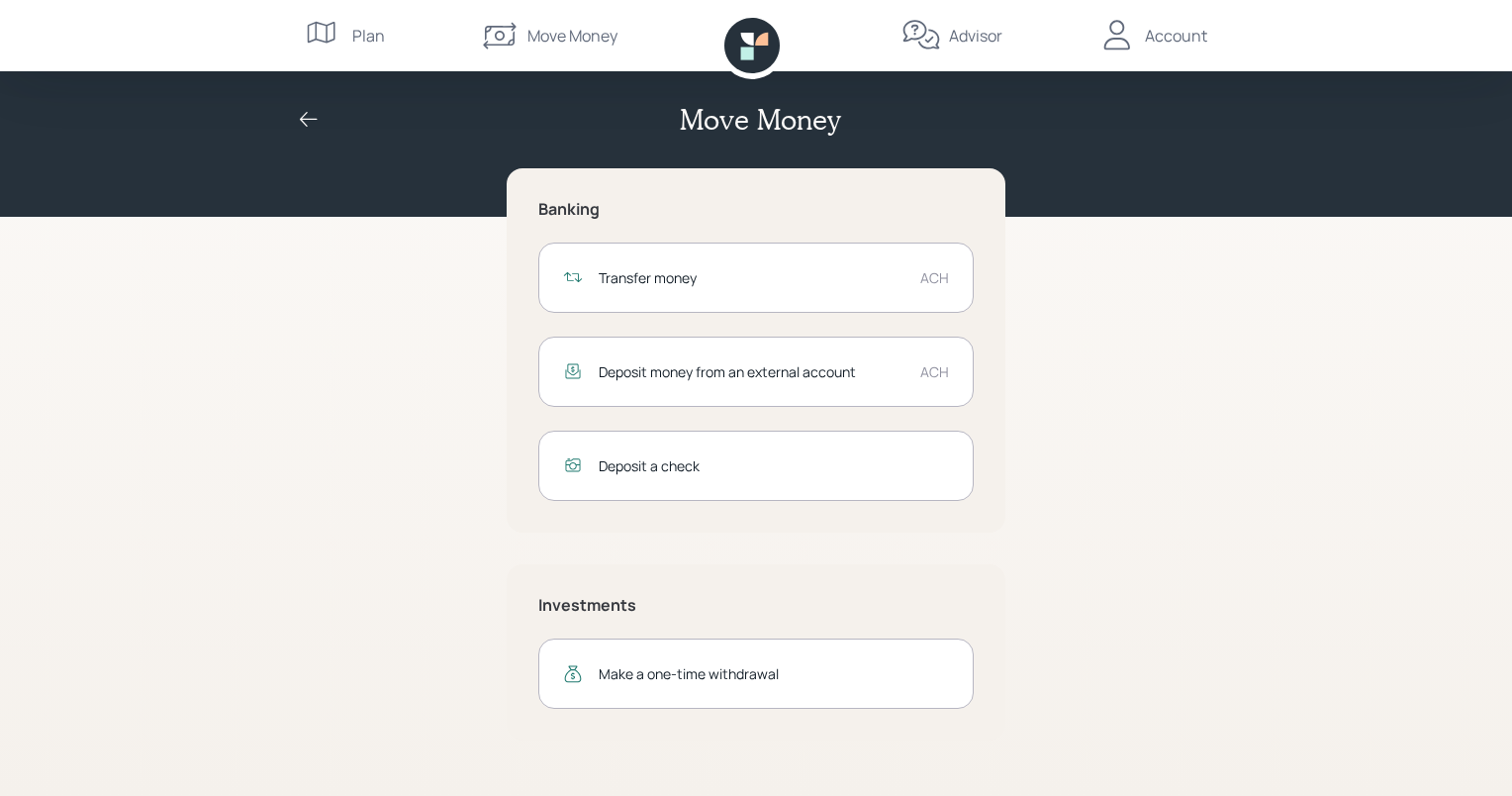 click on "Deposit money from an external account" at bounding box center (751, 371) 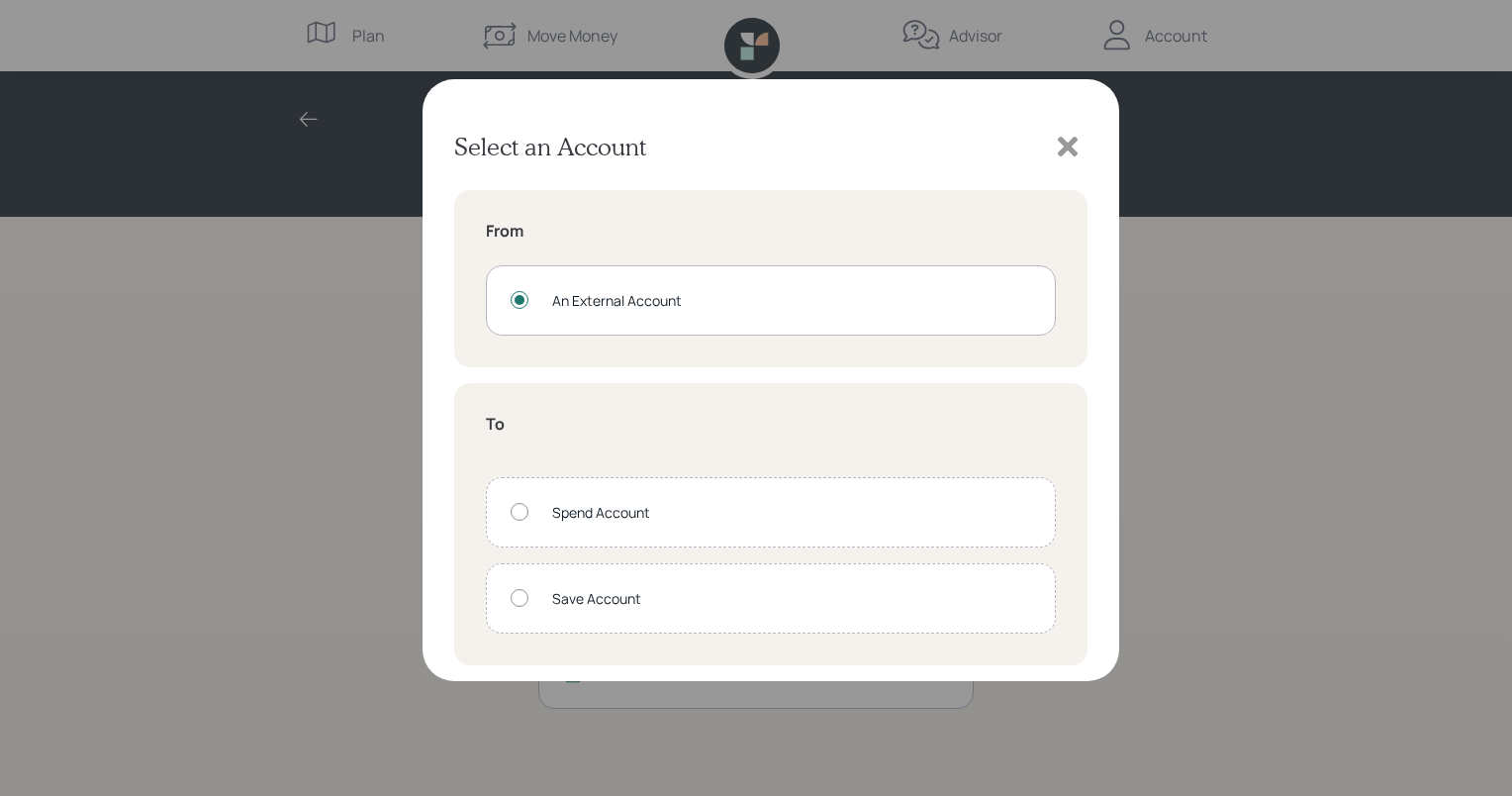 click at bounding box center [520, 598] 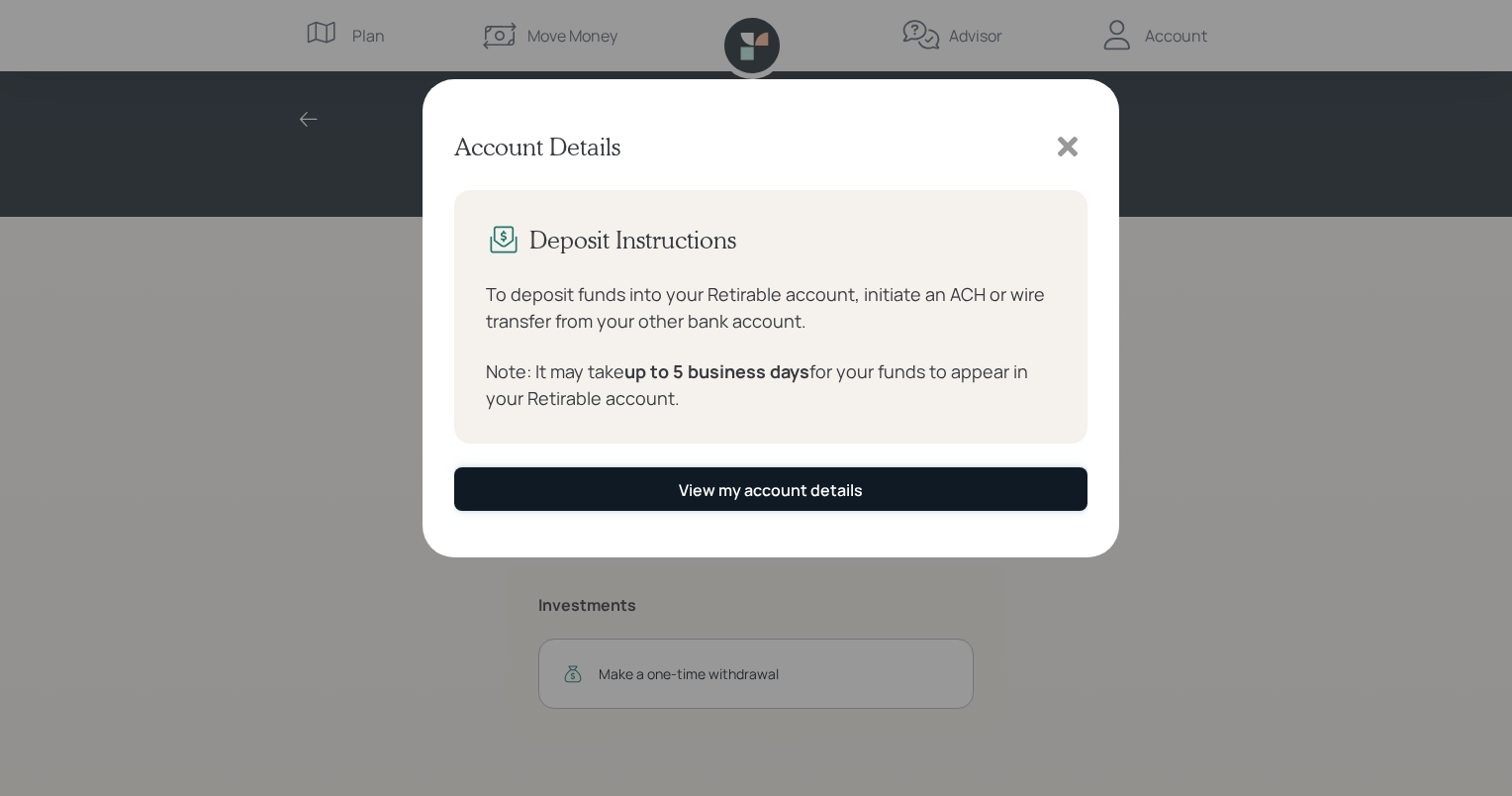 click on "View my account details" at bounding box center [771, 490] 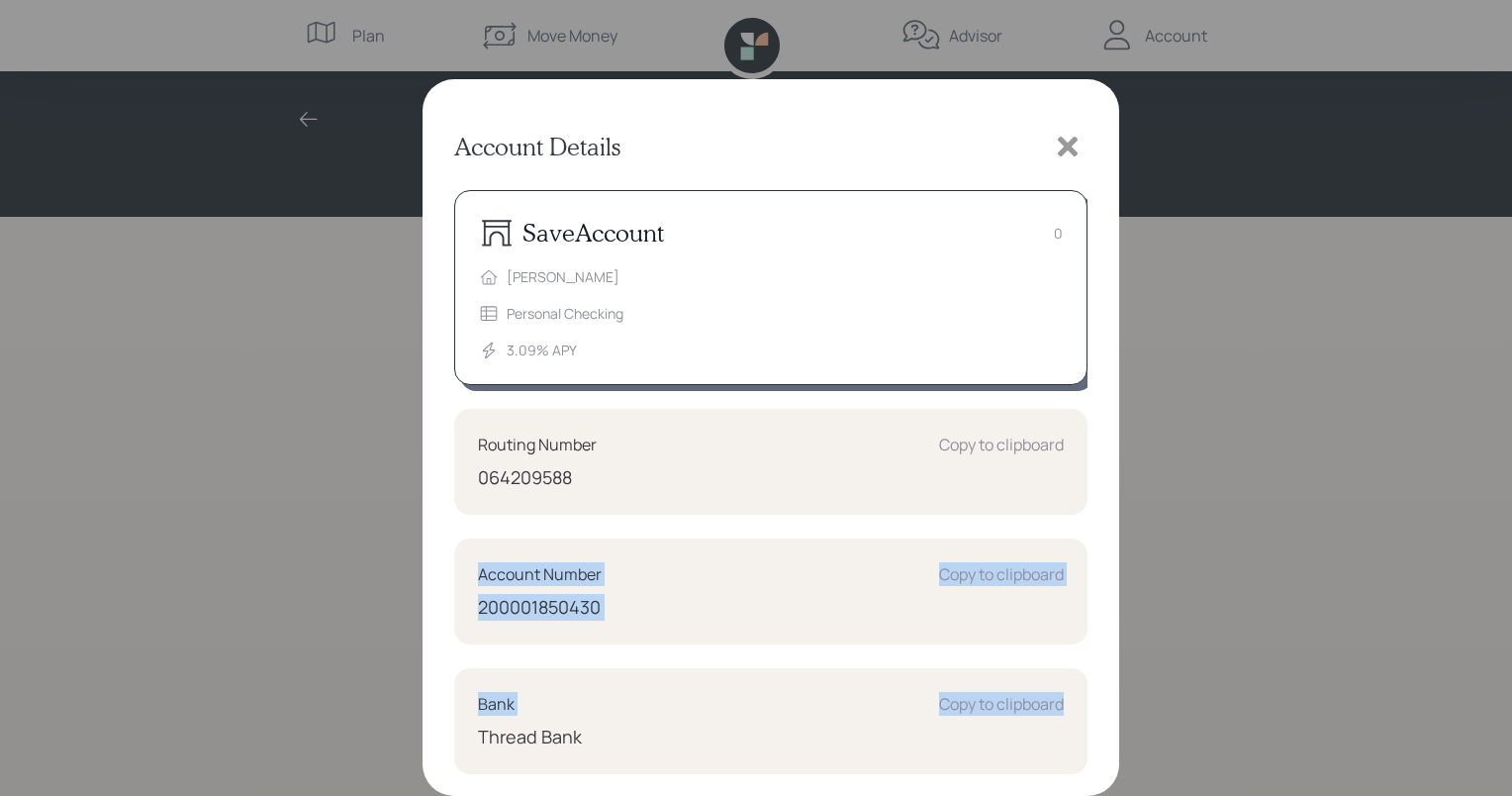 drag, startPoint x: 741, startPoint y: 498, endPoint x: 1056, endPoint y: 715, distance: 382.51013 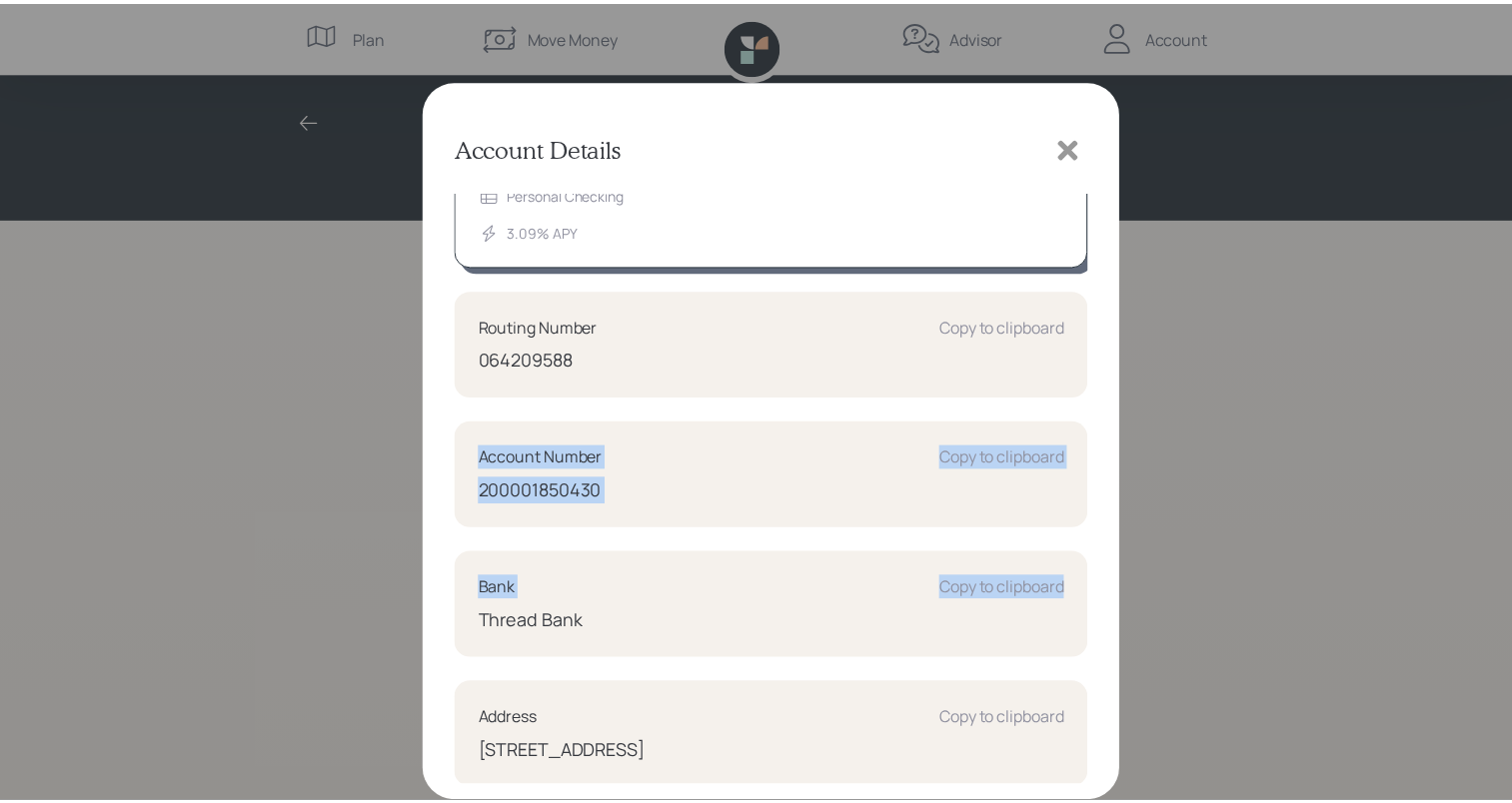 scroll, scrollTop: 124, scrollLeft: 0, axis: vertical 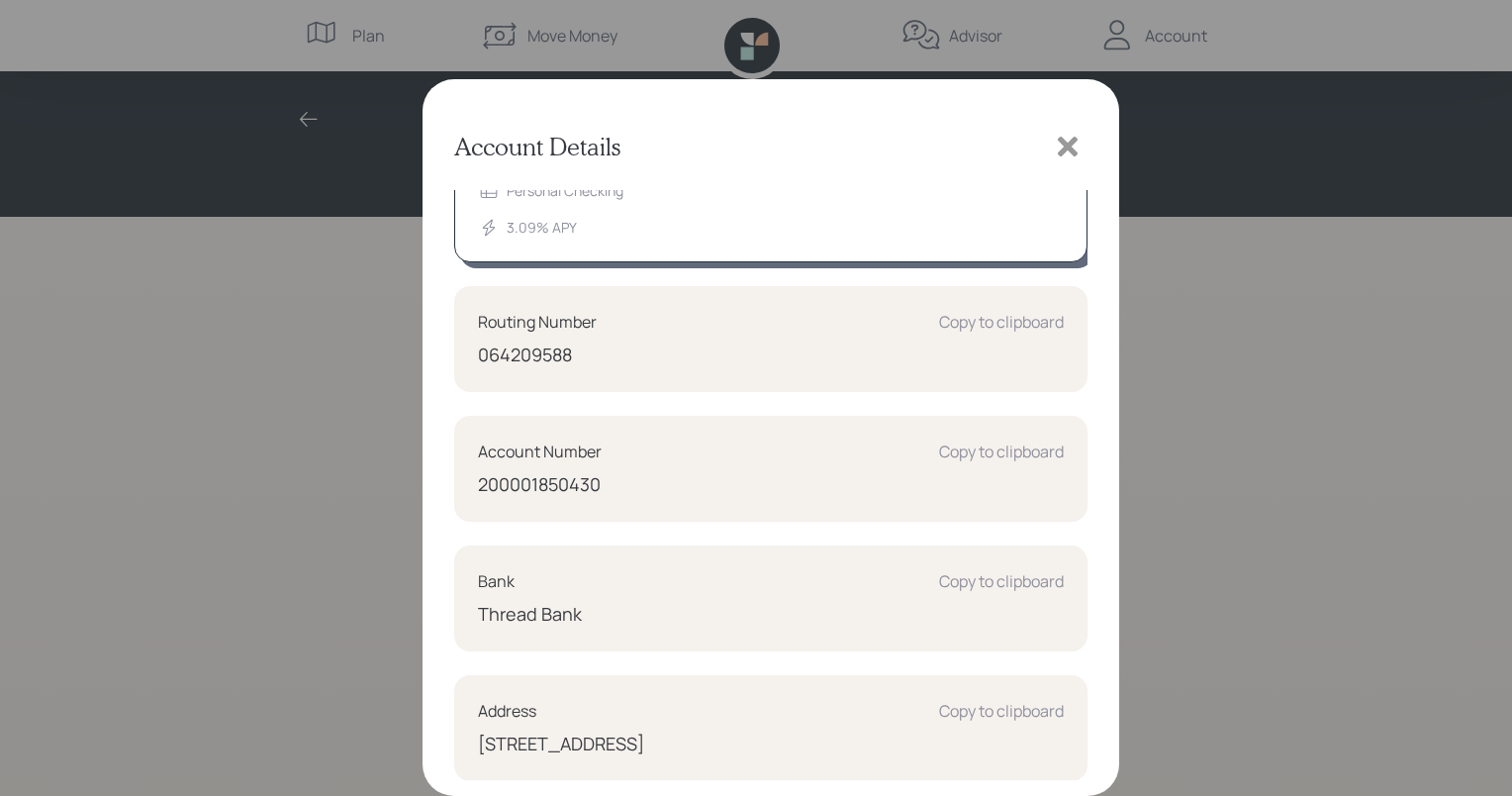 click 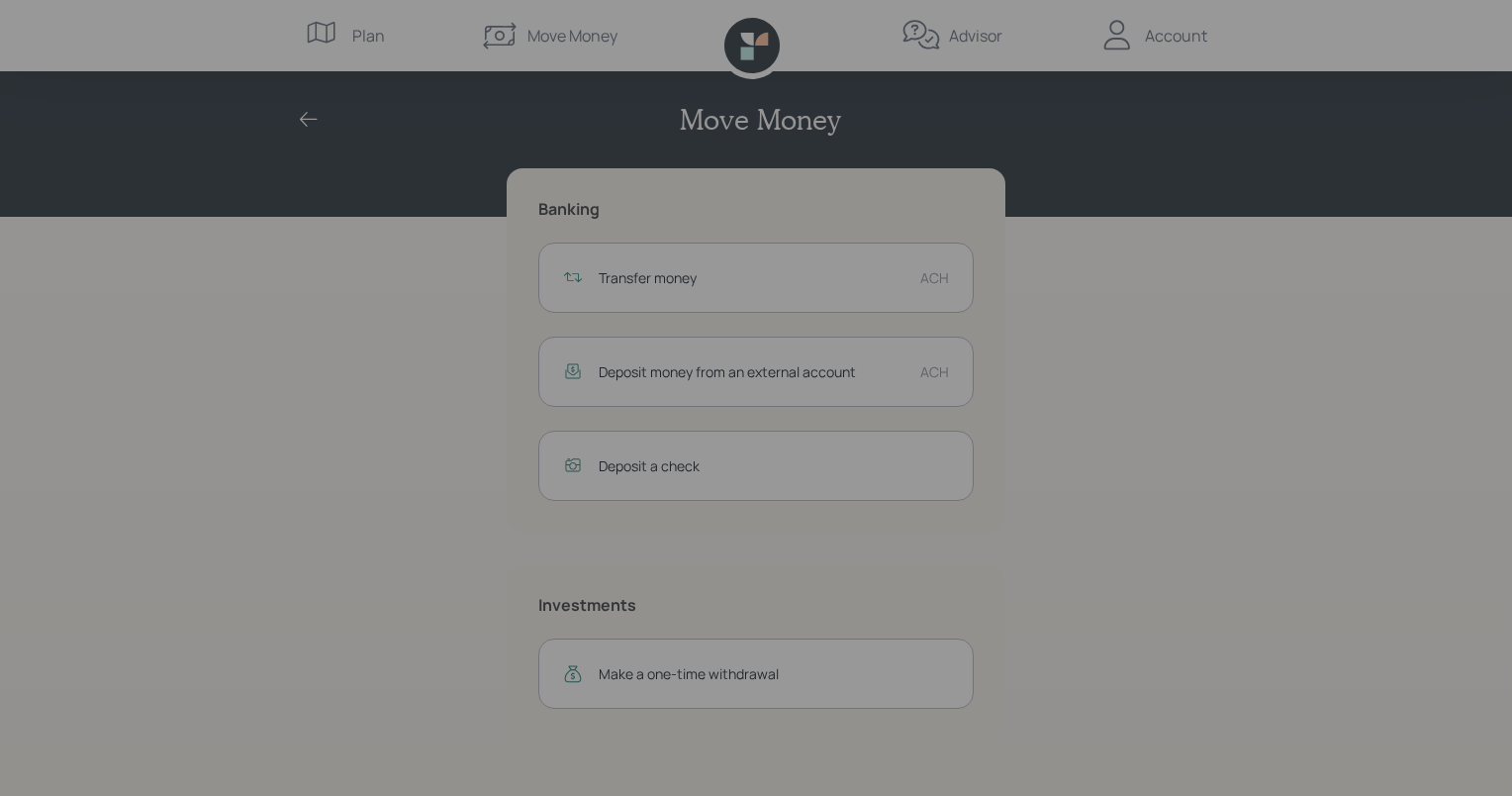 click on "Account Details Save  Account 0 [PERSON_NAME] Personal Checking 3.09 % APY Routing Number Copy to clipboard [US_BANK_ROUTING_MICR] Account Number Copy to clipboard 200001850430 Bank Copy to clipboard Thread Bank Address Copy to clipboard [STREET_ADDRESS]" at bounding box center (756, 398) 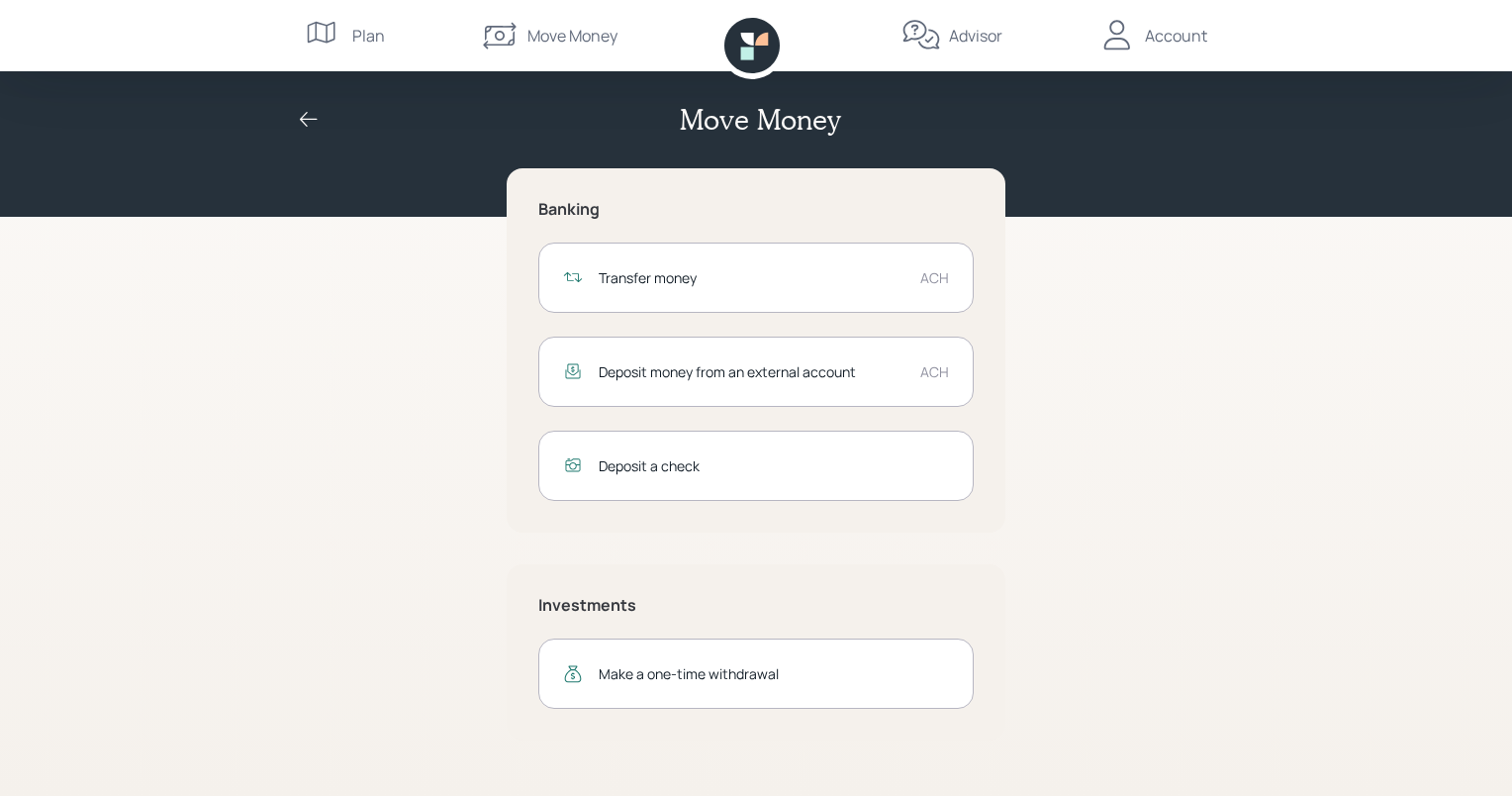 click on "Deposit money from an external account" at bounding box center (751, 371) 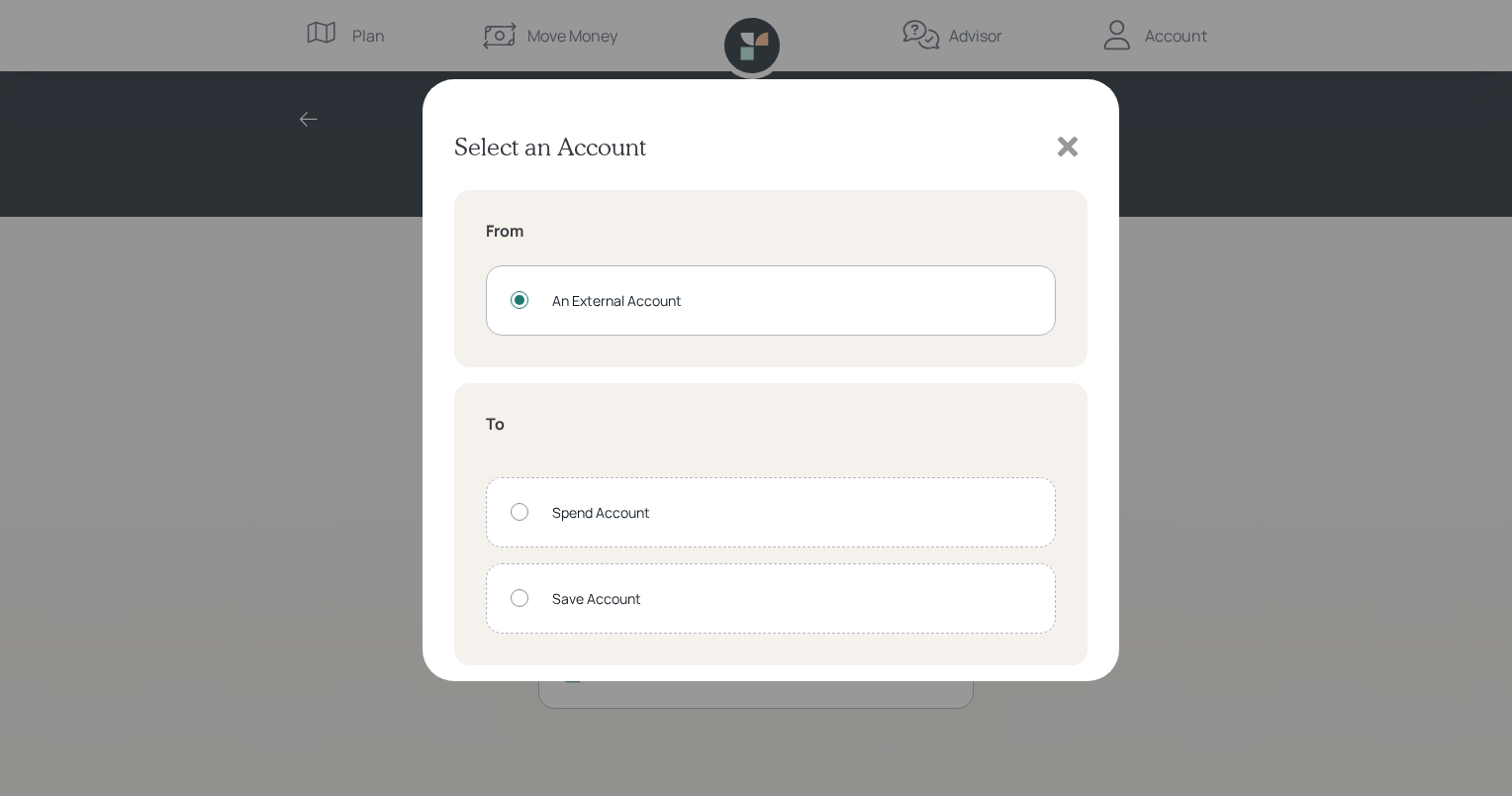 click at bounding box center (520, 598) 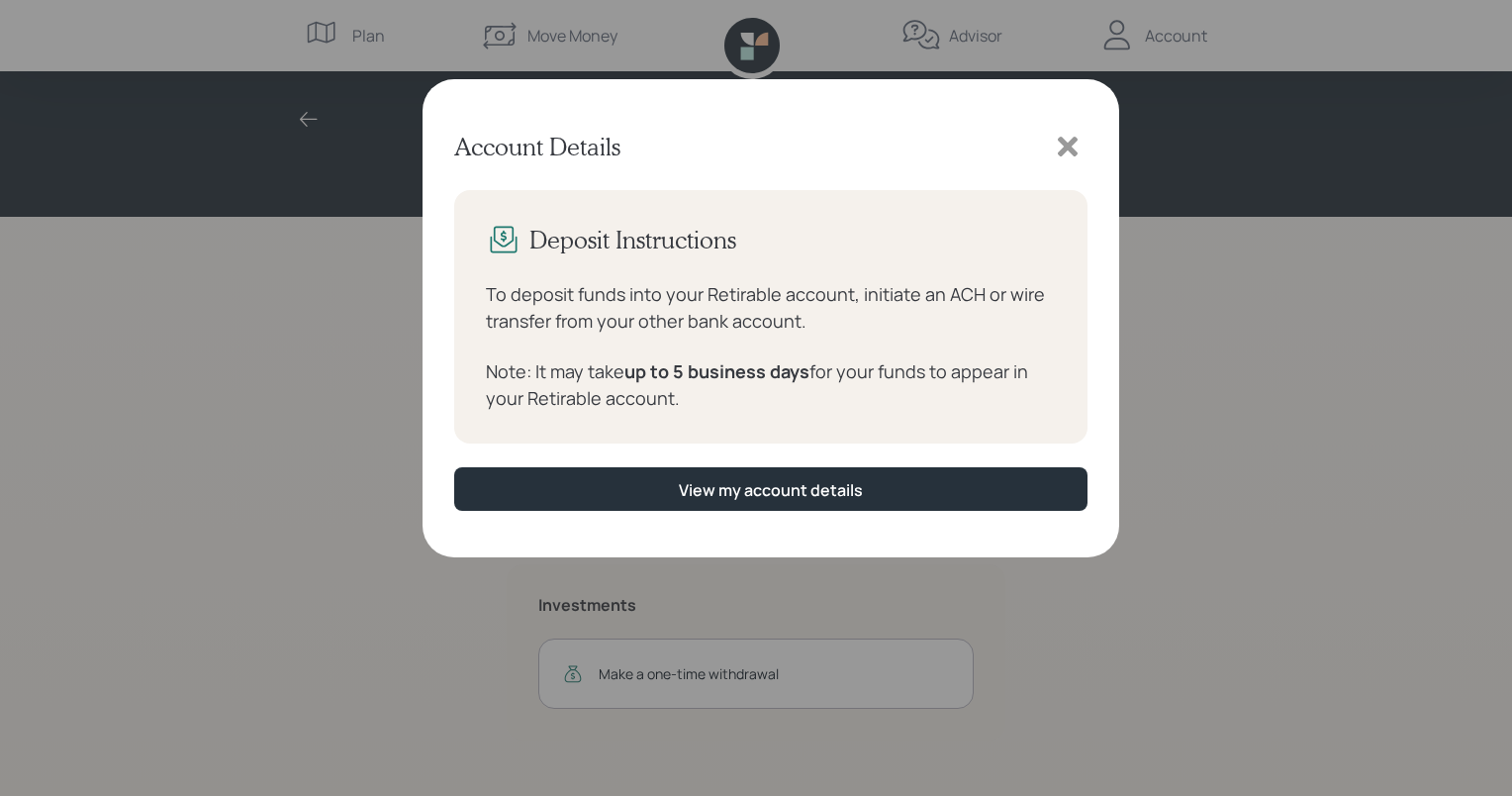 click 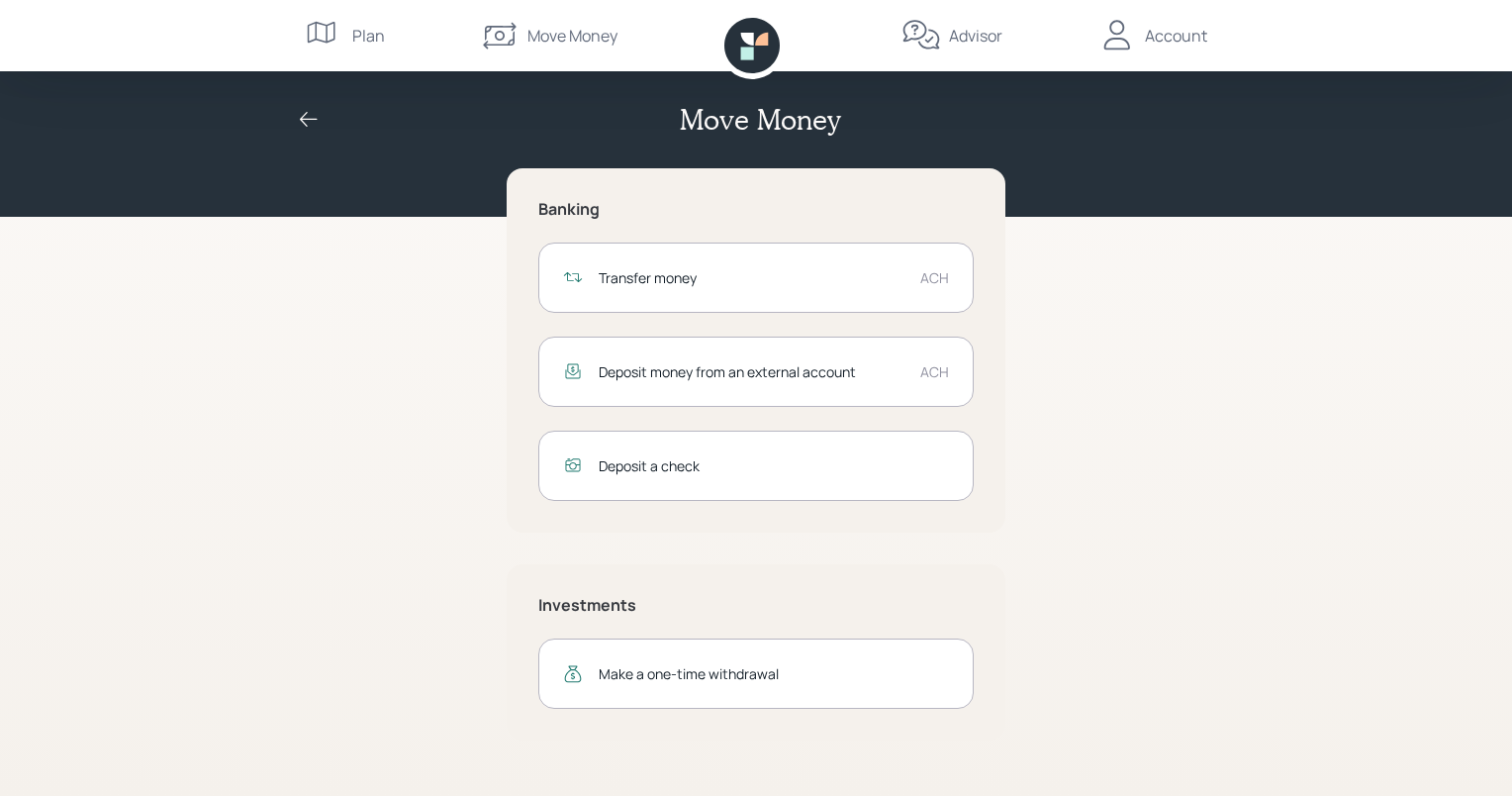 click on "Account" at bounding box center (1176, 36) 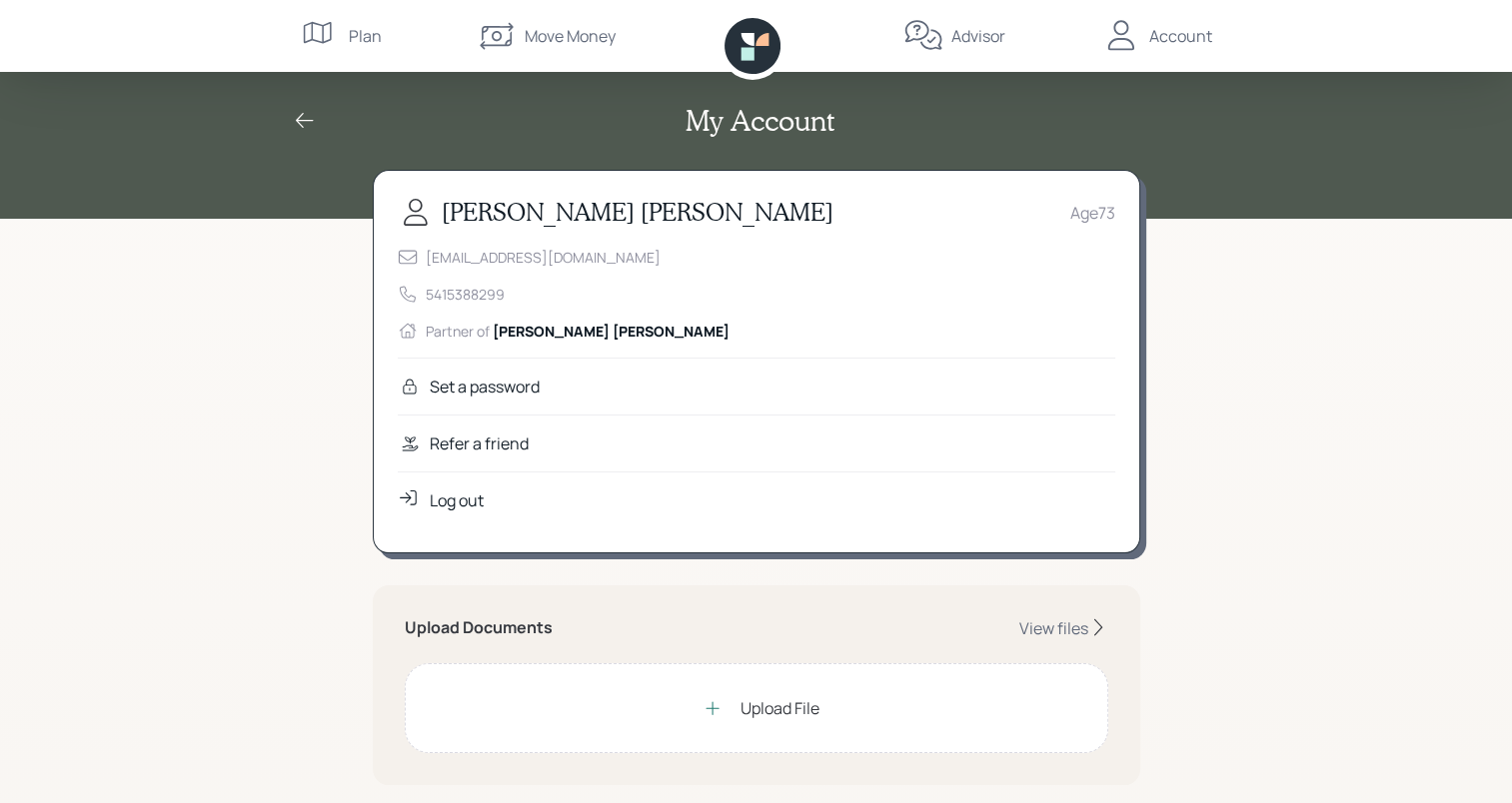 click on "Set a password" at bounding box center [485, 387] 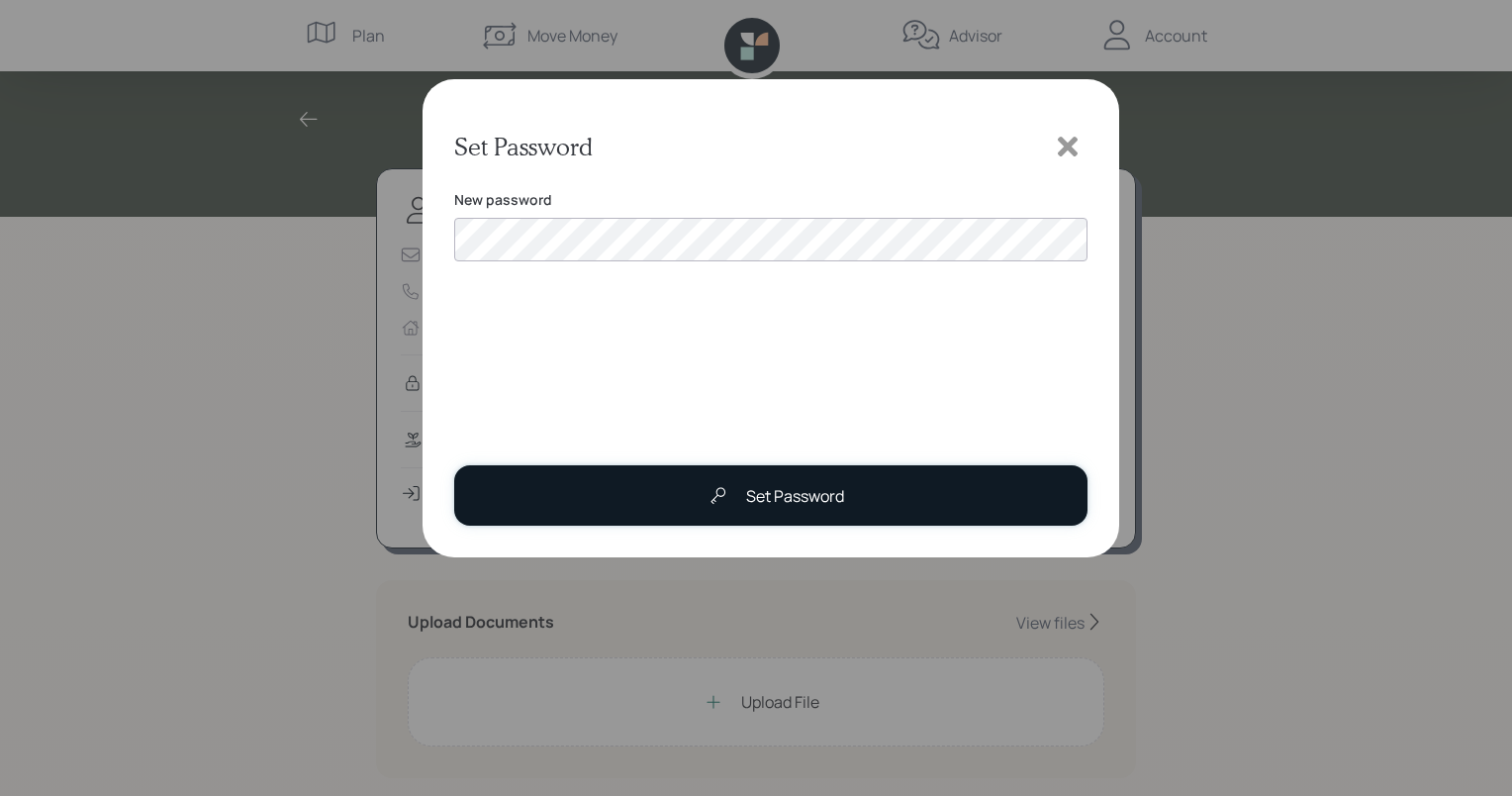 click on "Set Password" at bounding box center (771, 495) 